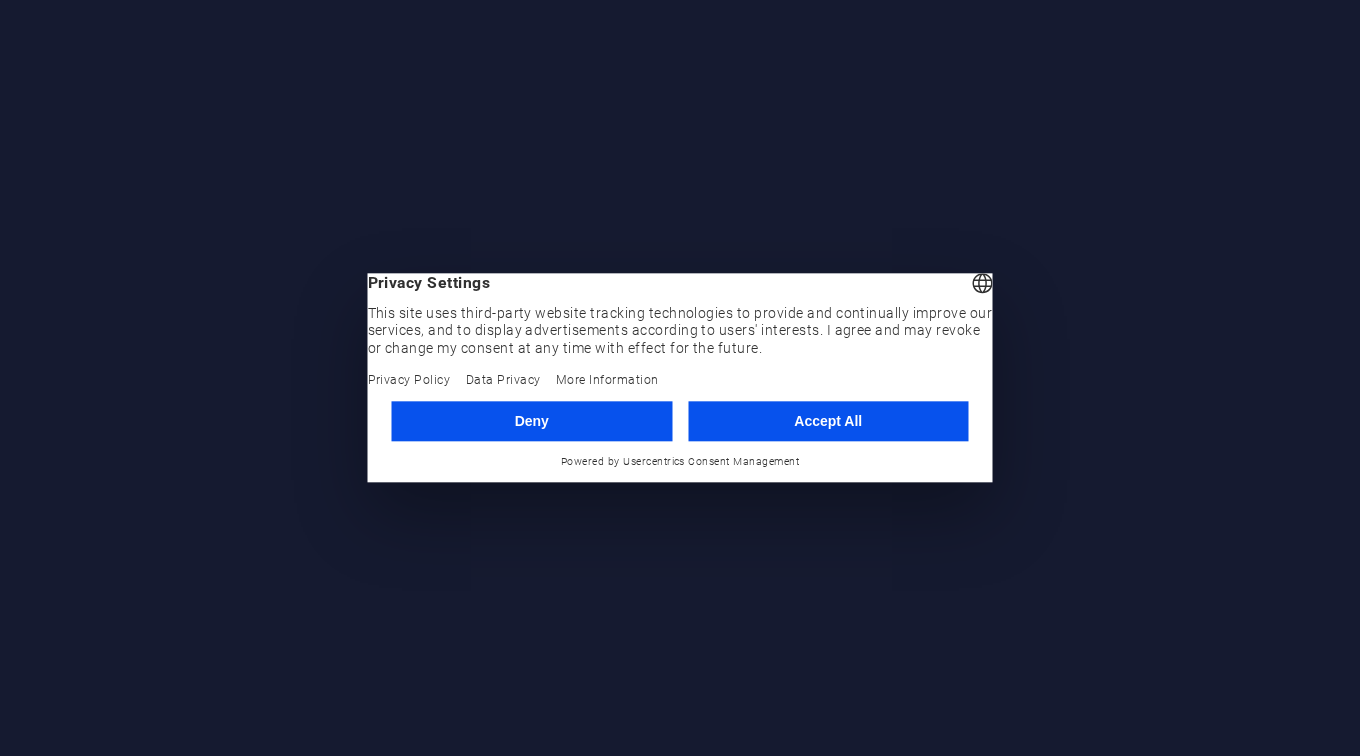 scroll, scrollTop: 0, scrollLeft: 0, axis: both 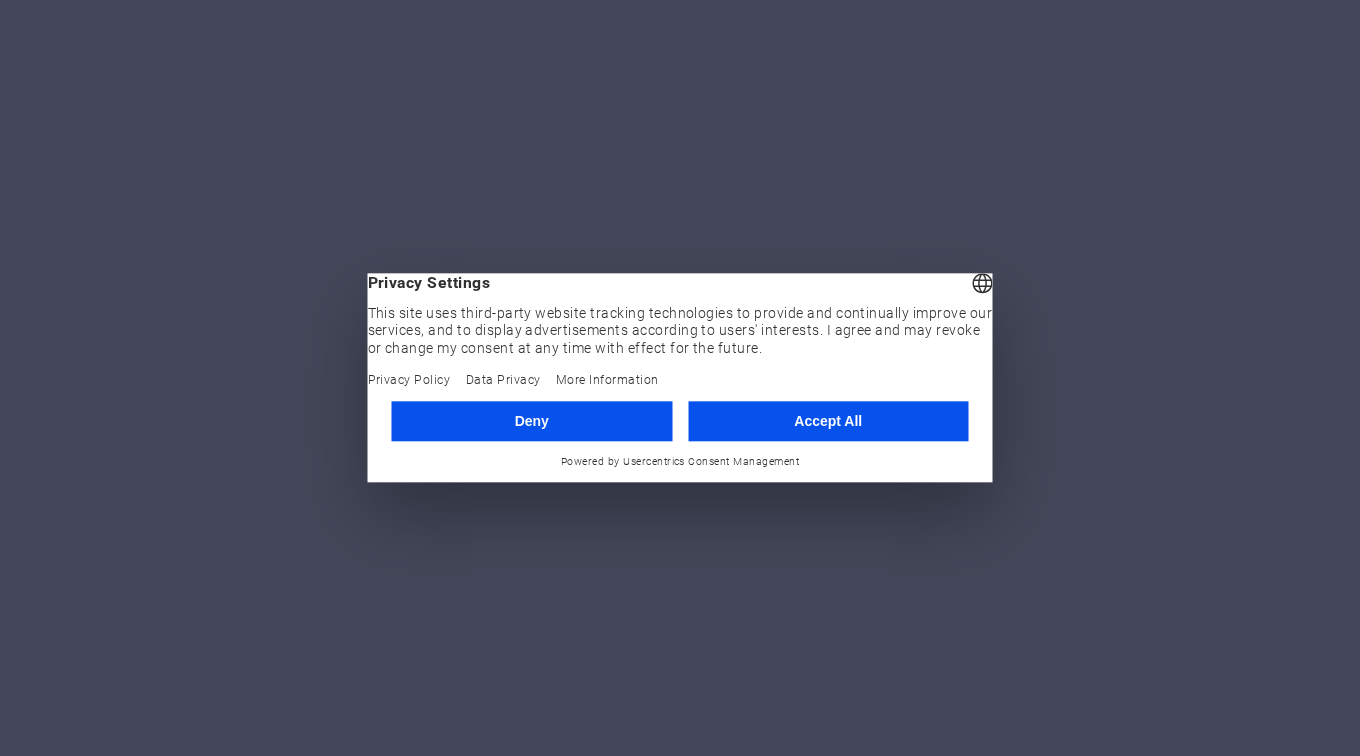 click on "Accept All" at bounding box center [828, 421] 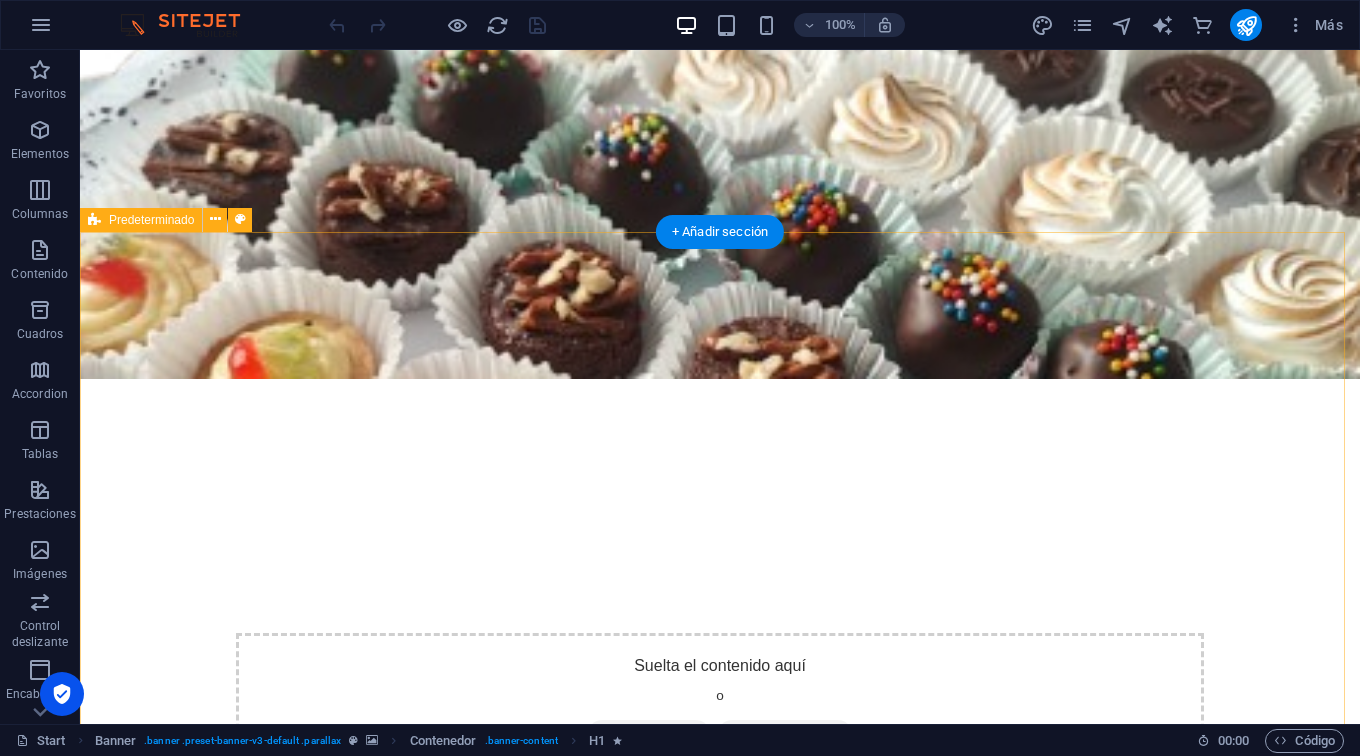 scroll, scrollTop: 520, scrollLeft: 0, axis: vertical 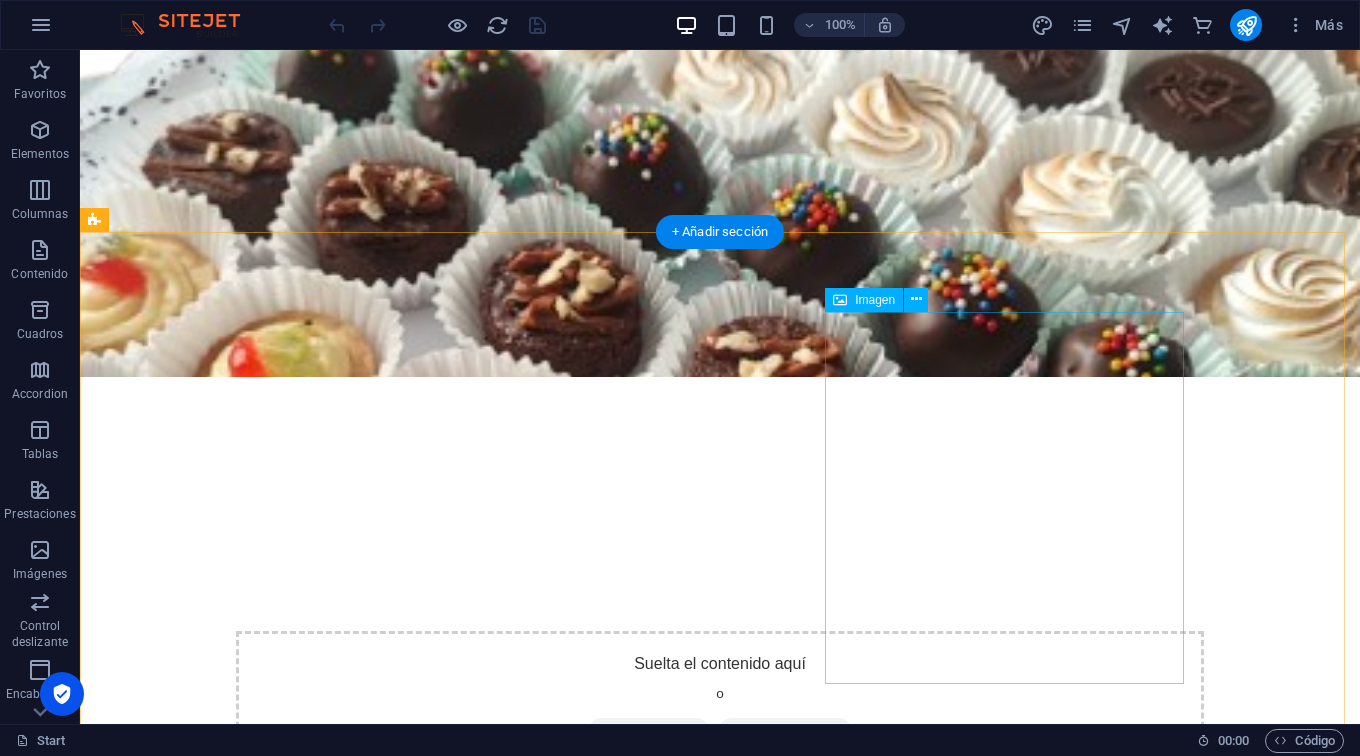 click at bounding box center (247, 1354) 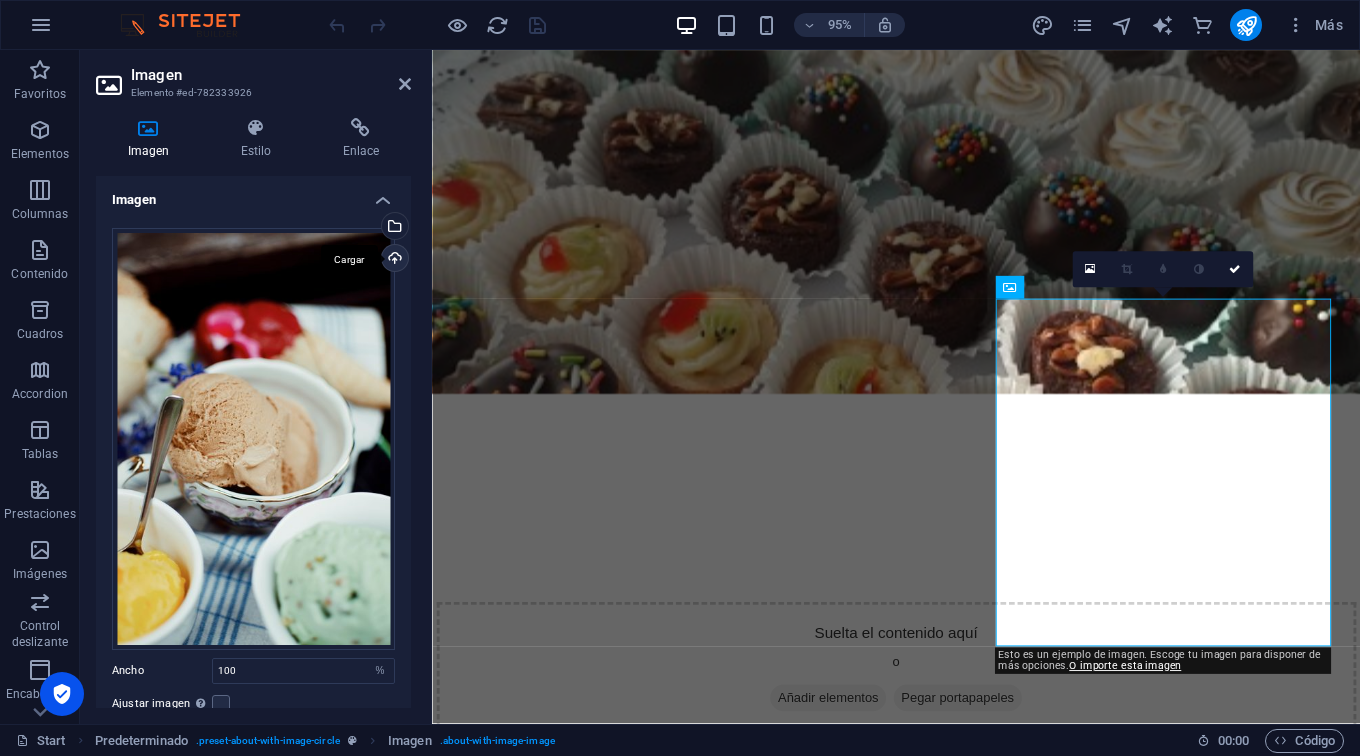 click on "Cargar" at bounding box center (393, 260) 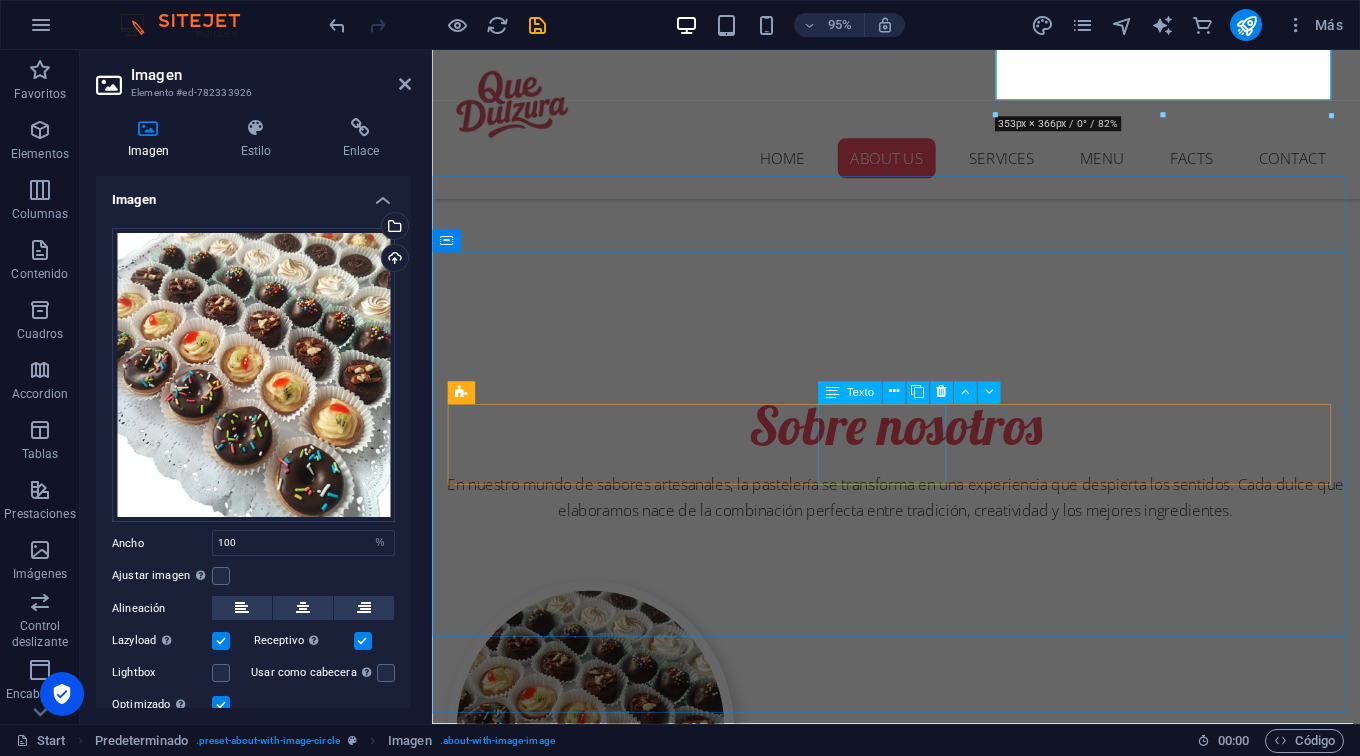 scroll, scrollTop: 1078, scrollLeft: 0, axis: vertical 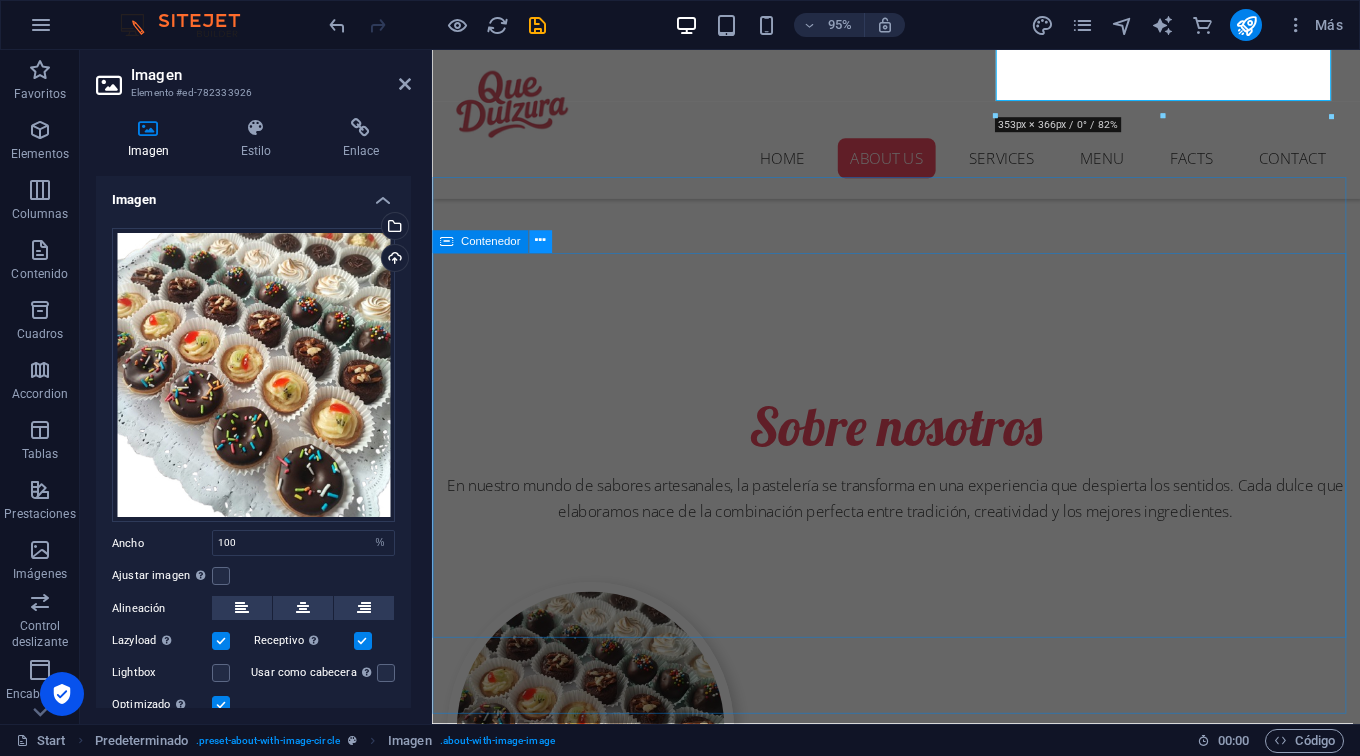 click at bounding box center [540, 242] 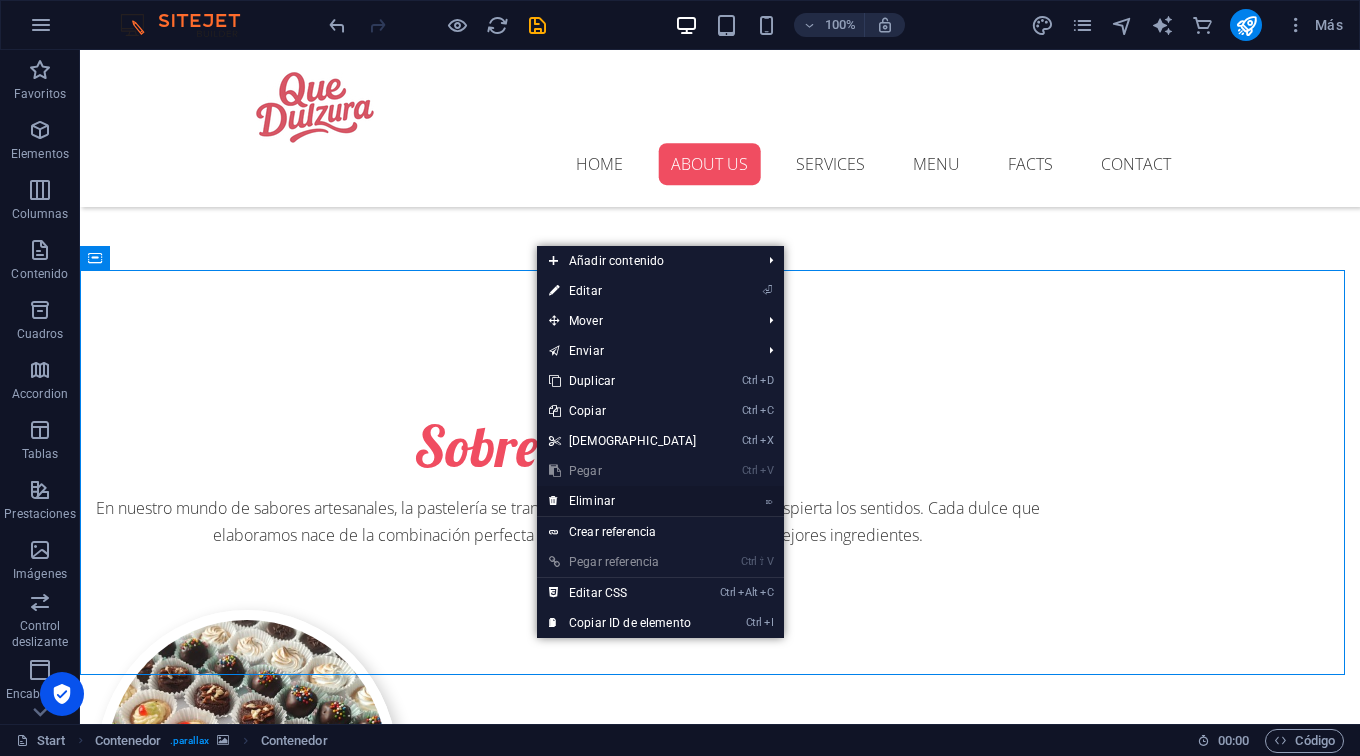 click on "⌦  Eliminar" at bounding box center [623, 501] 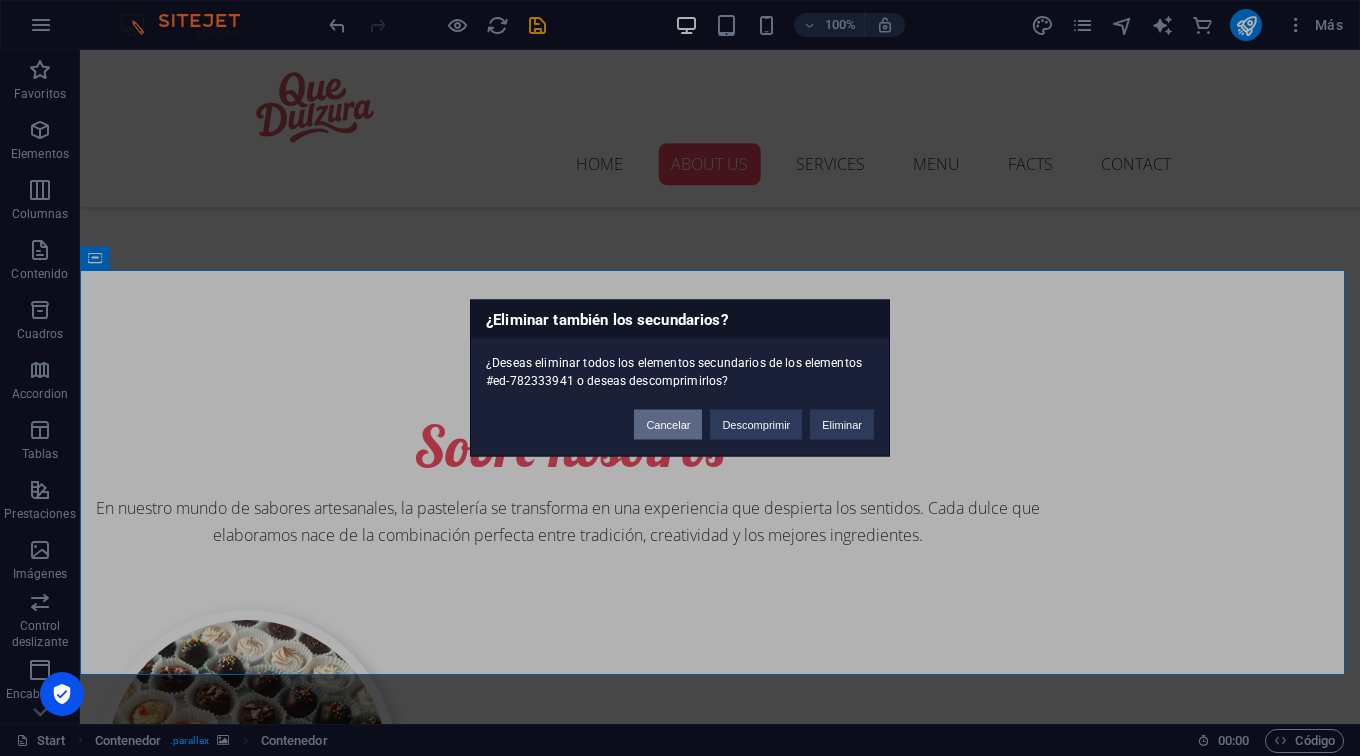 click on "Cancelar" at bounding box center (668, 425) 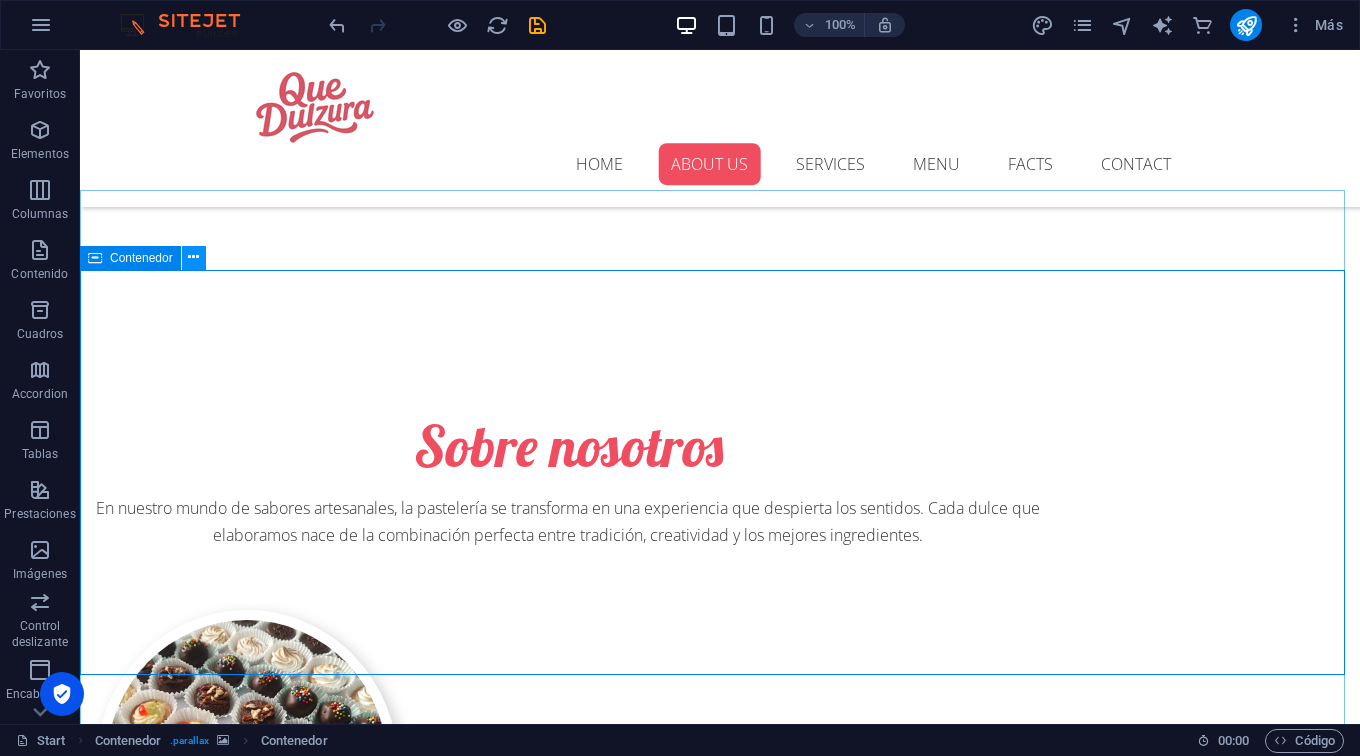 click at bounding box center (193, 257) 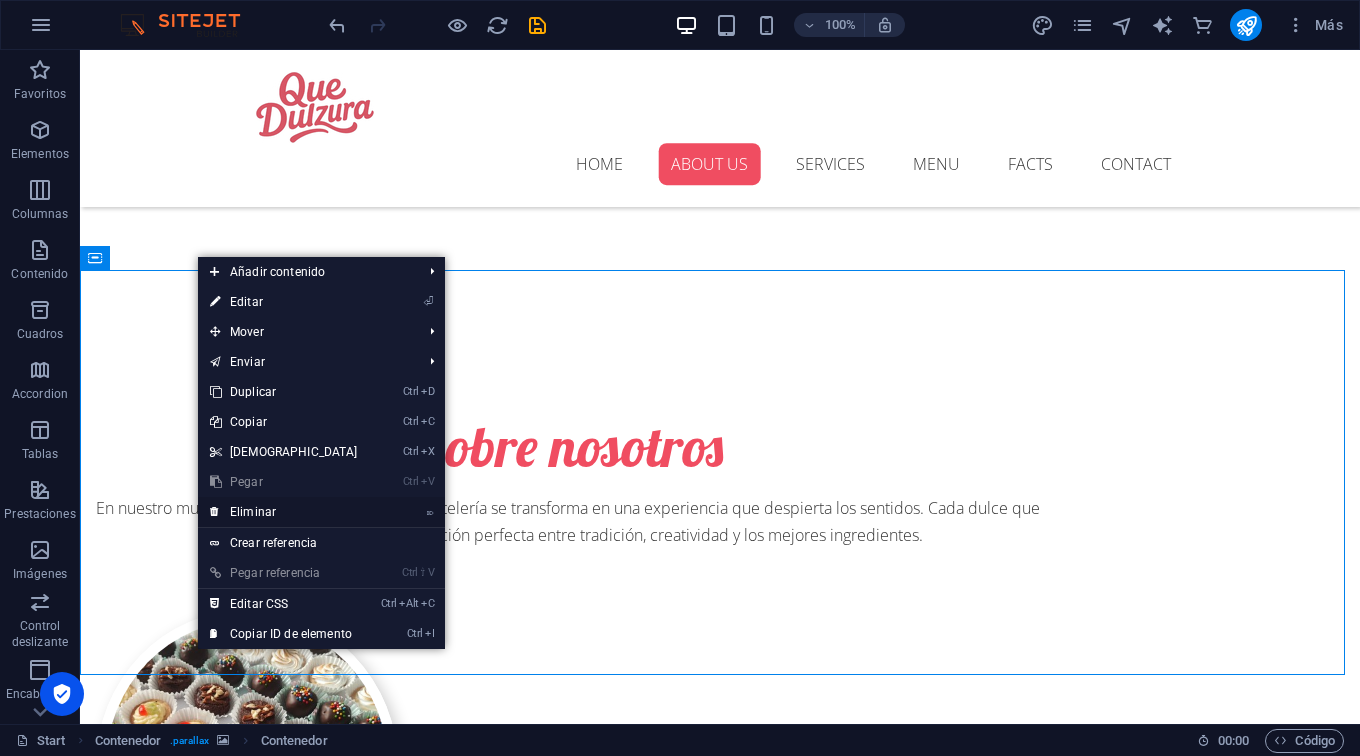 click on "⌦  Eliminar" at bounding box center [284, 512] 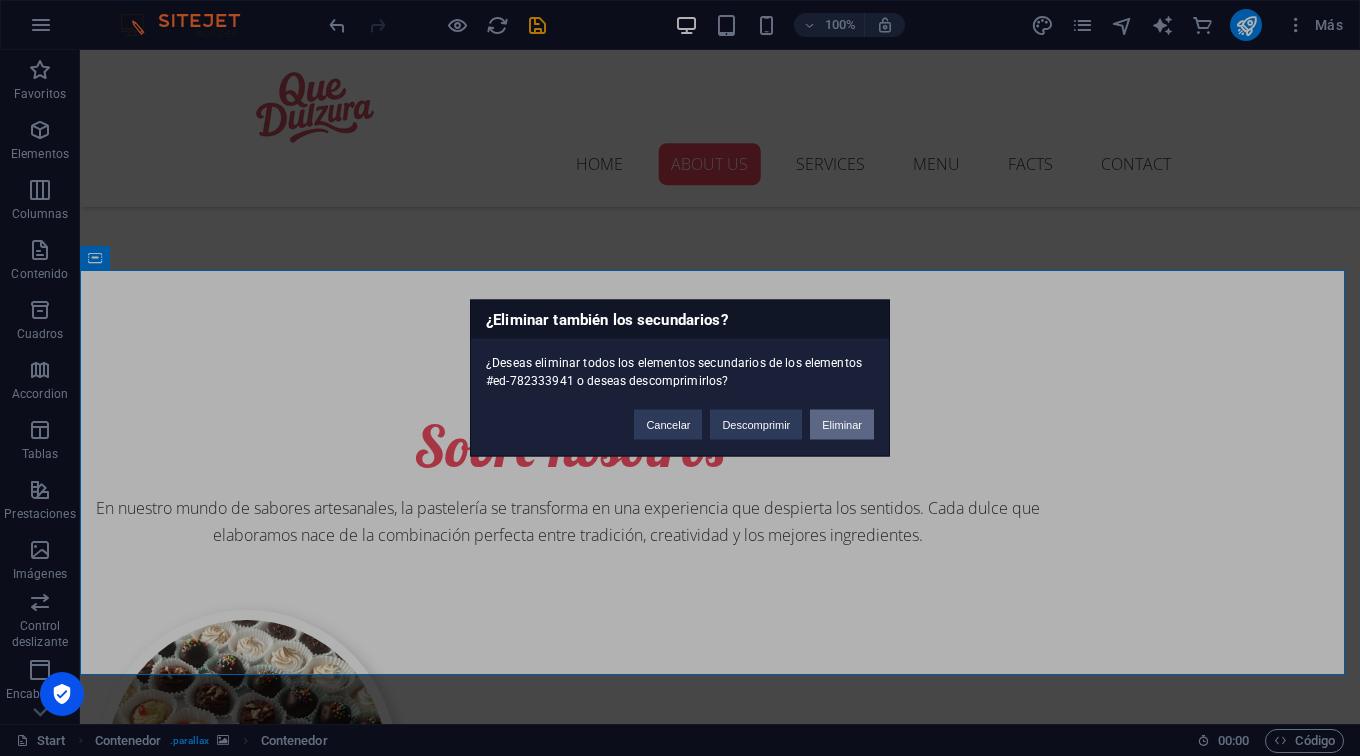 click on "Eliminar" at bounding box center (842, 425) 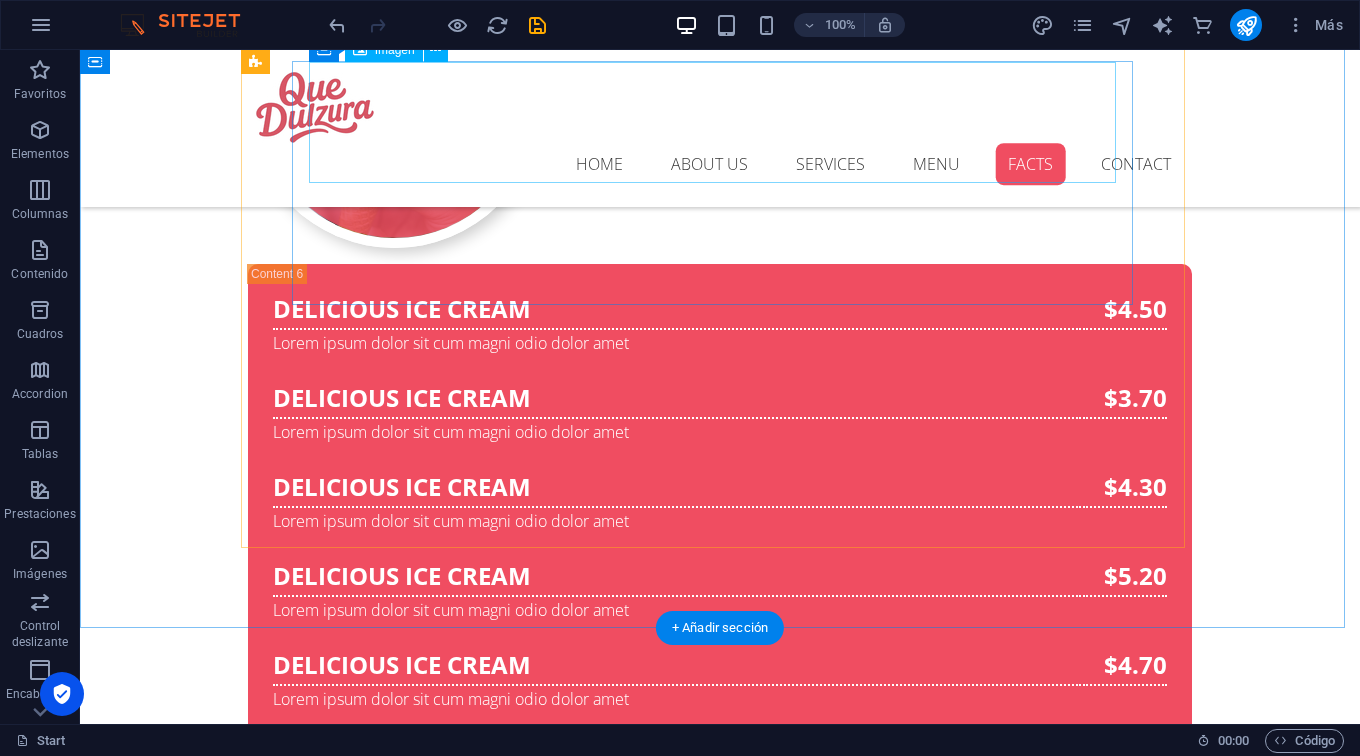 scroll, scrollTop: 9005, scrollLeft: 0, axis: vertical 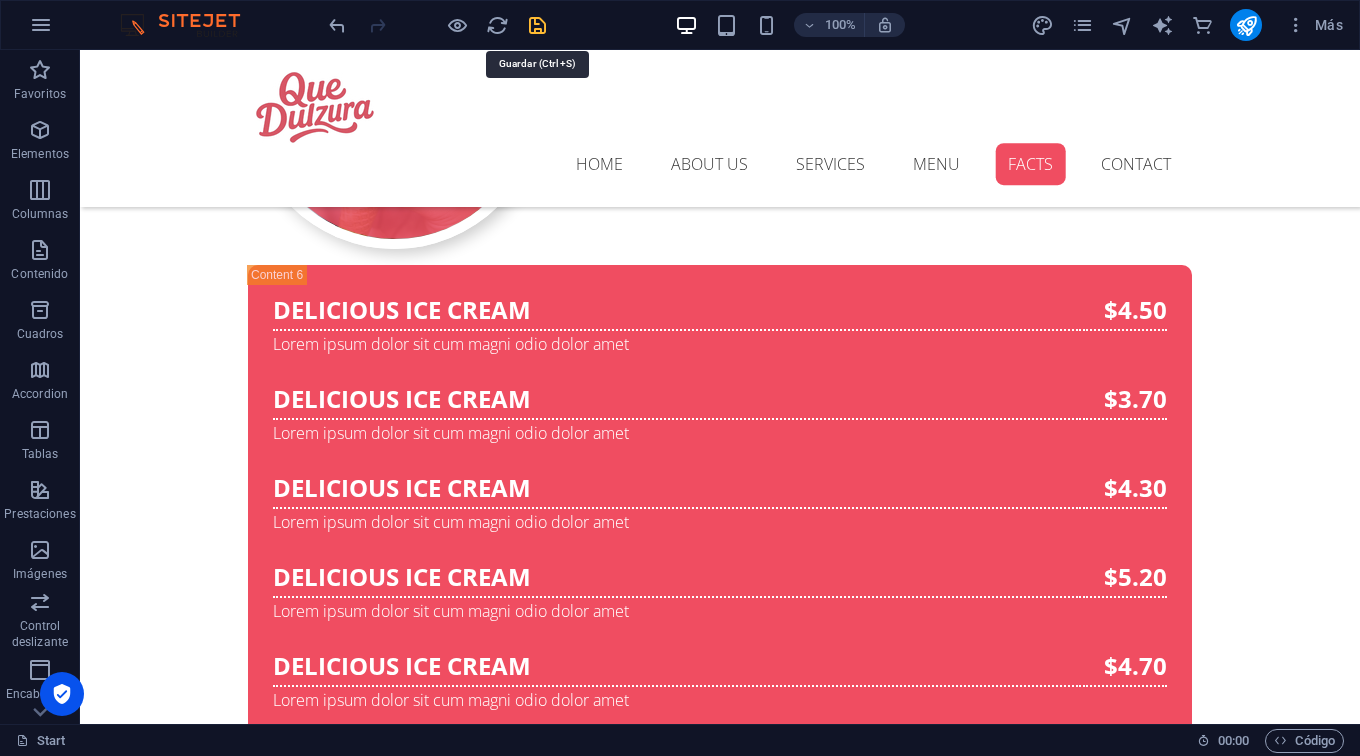 click at bounding box center (537, 25) 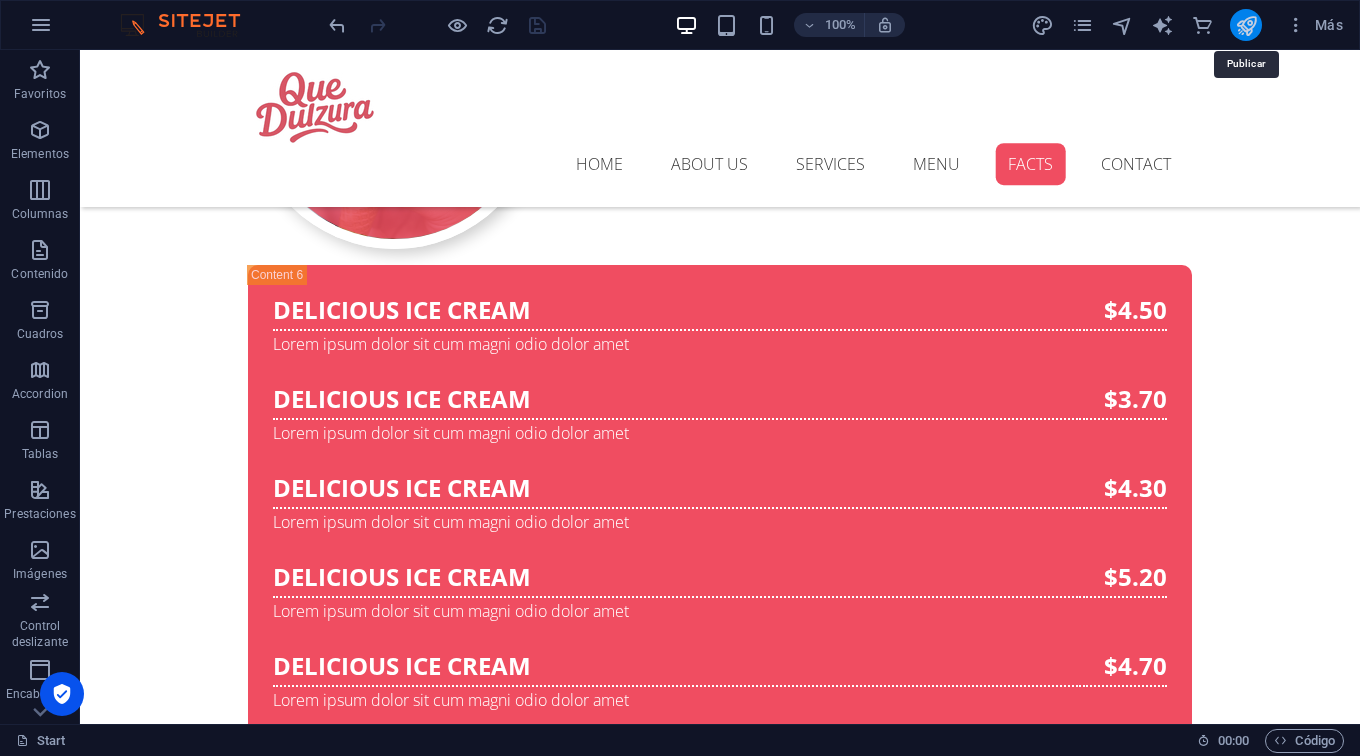 click at bounding box center (1246, 25) 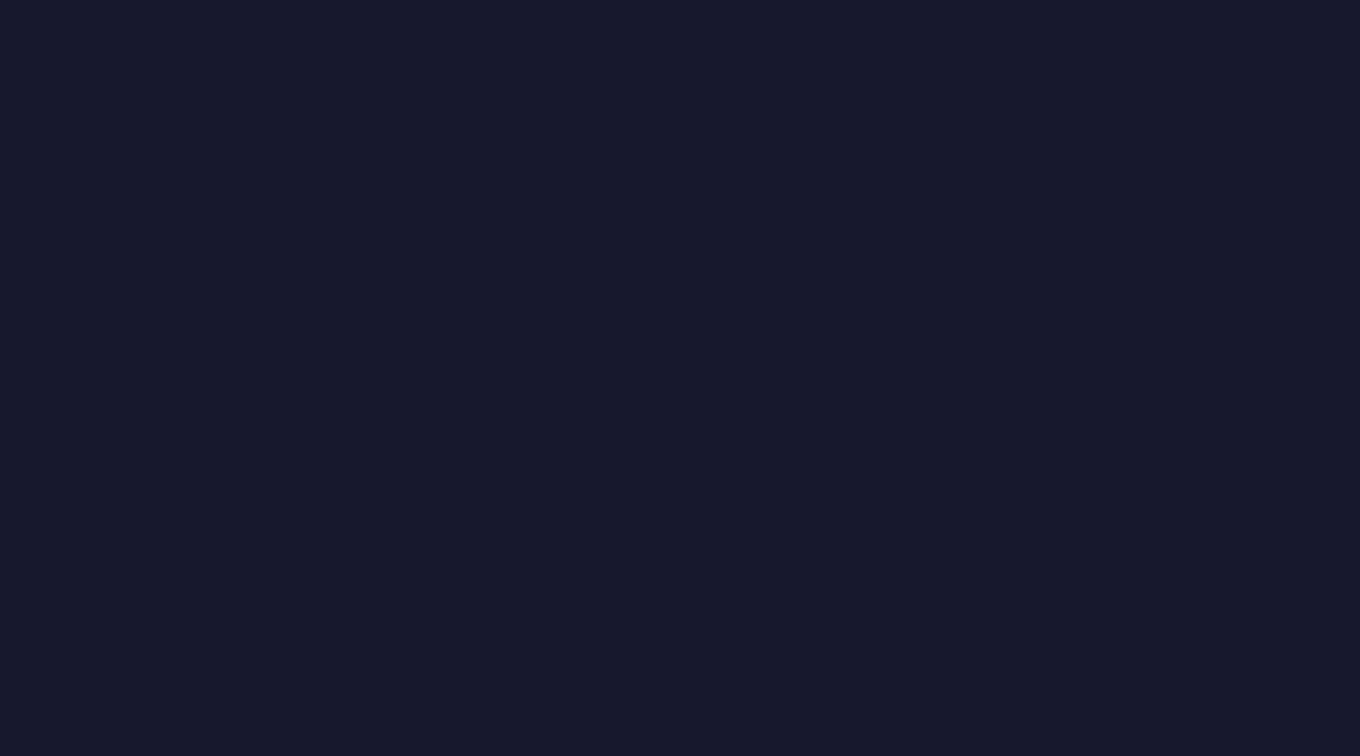 scroll, scrollTop: 0, scrollLeft: 0, axis: both 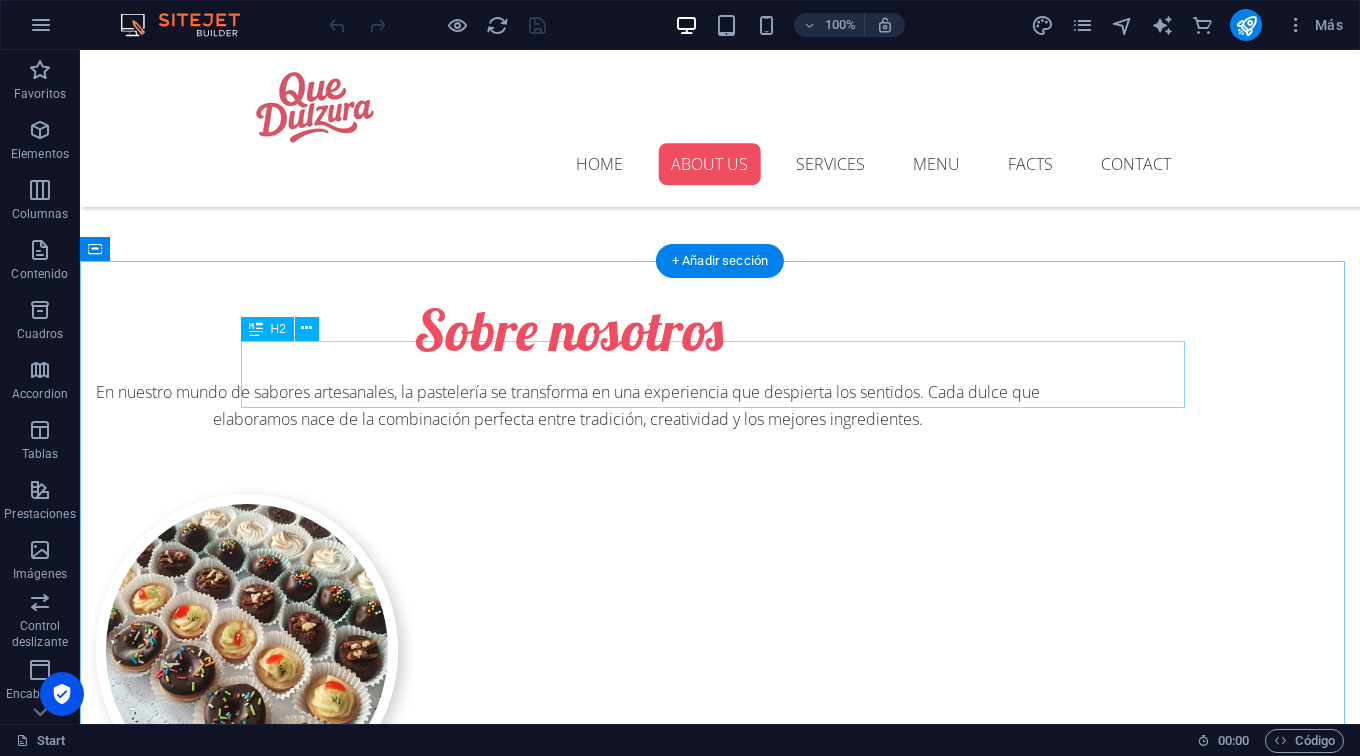 click on "Our Services" at bounding box center (720, 1706) 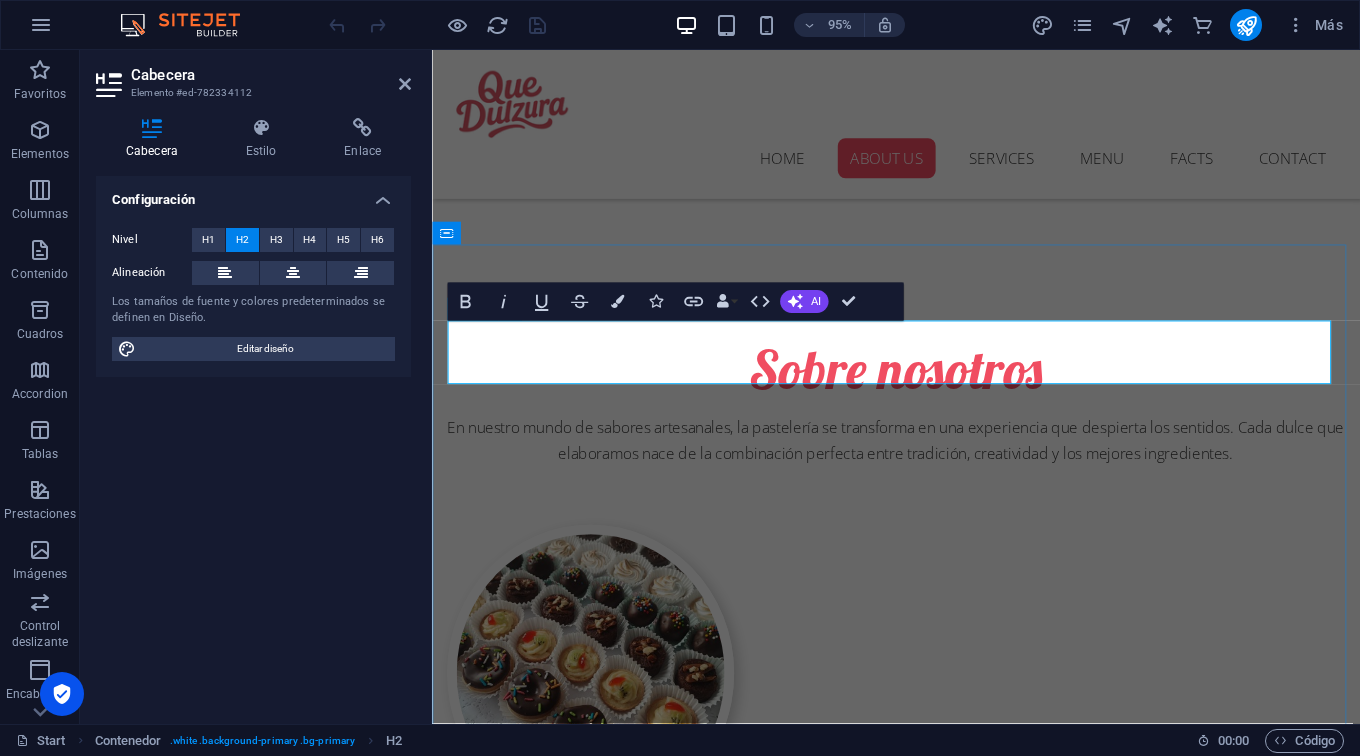 type 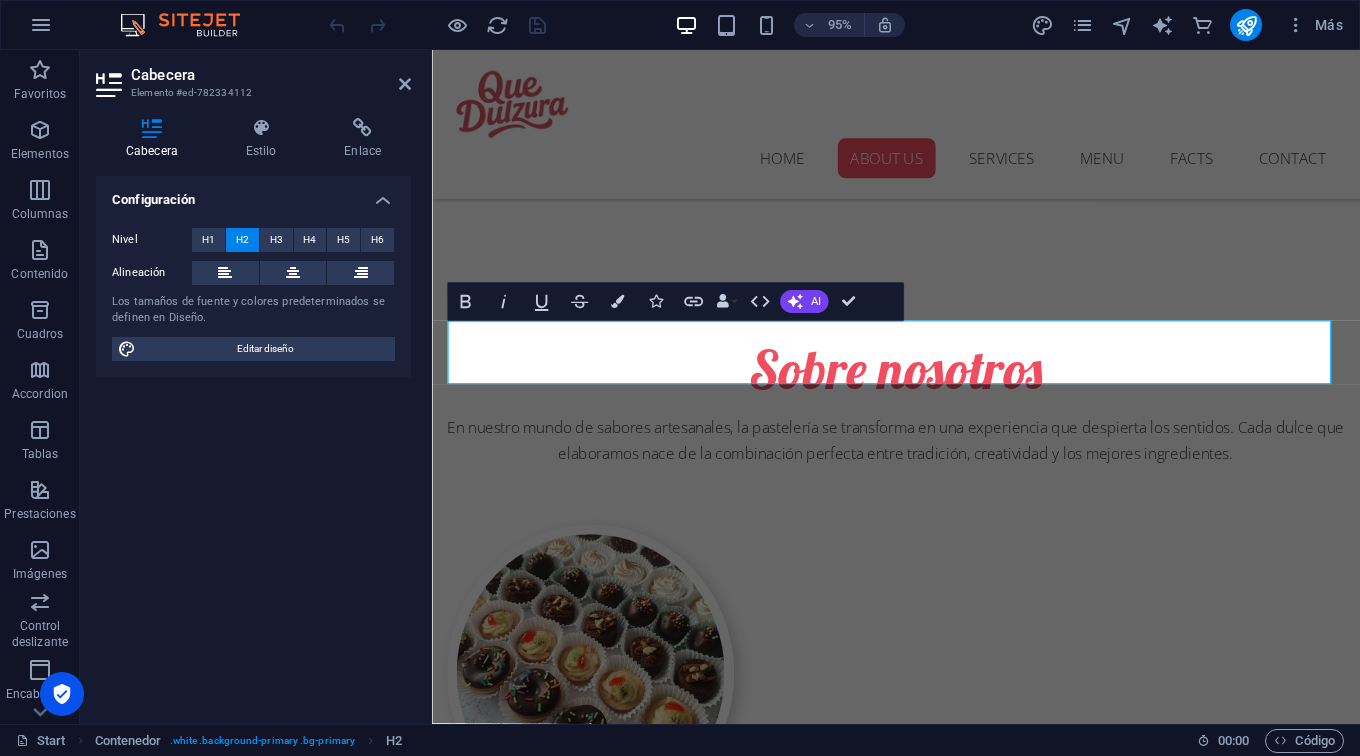 click on "95% Más" at bounding box center (838, 25) 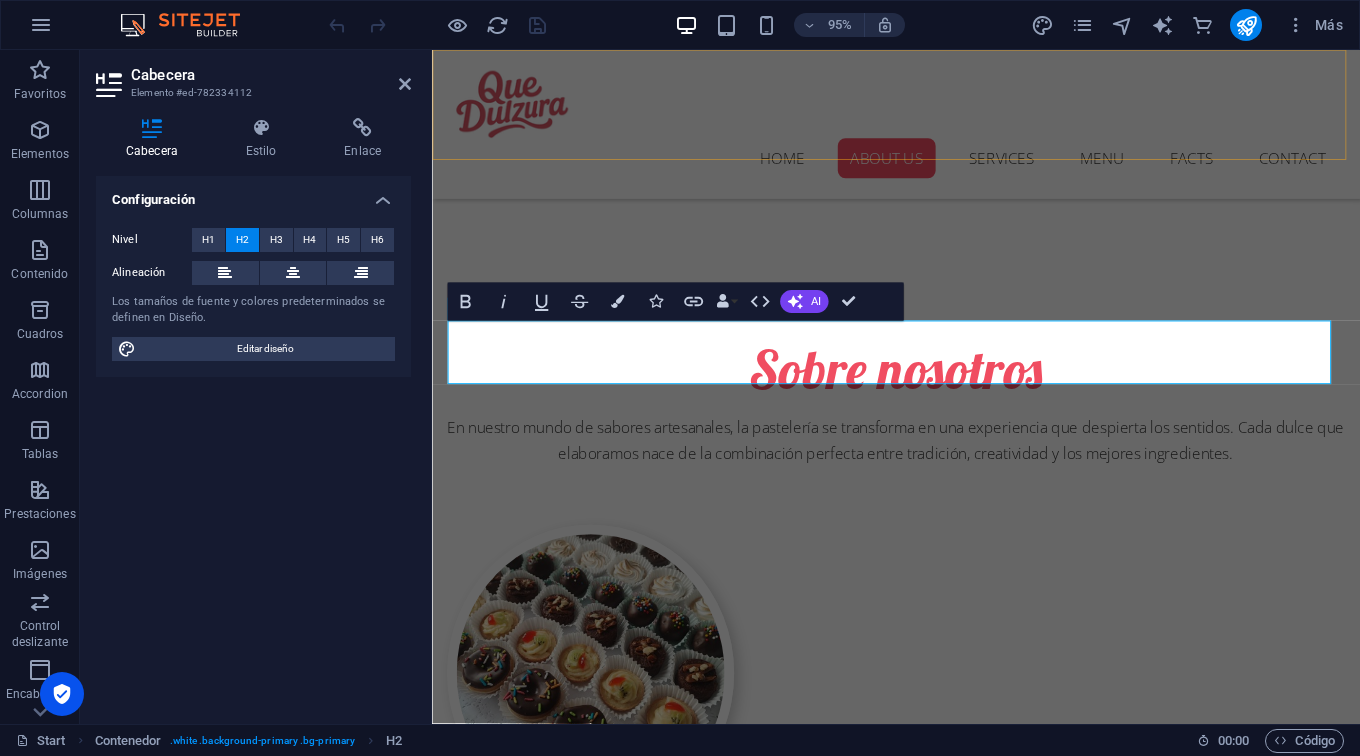 click on "Home About us Services Menu Facts Contact" at bounding box center [920, 128] 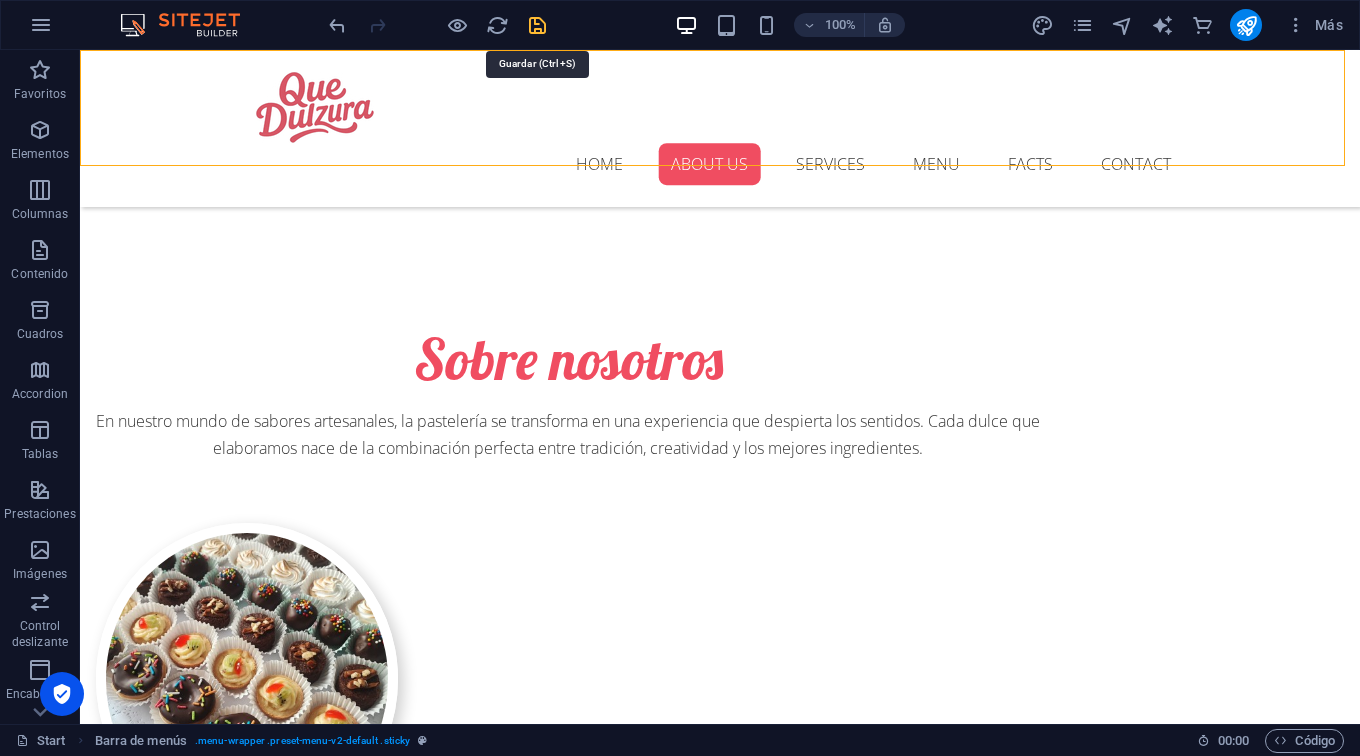 click at bounding box center [537, 25] 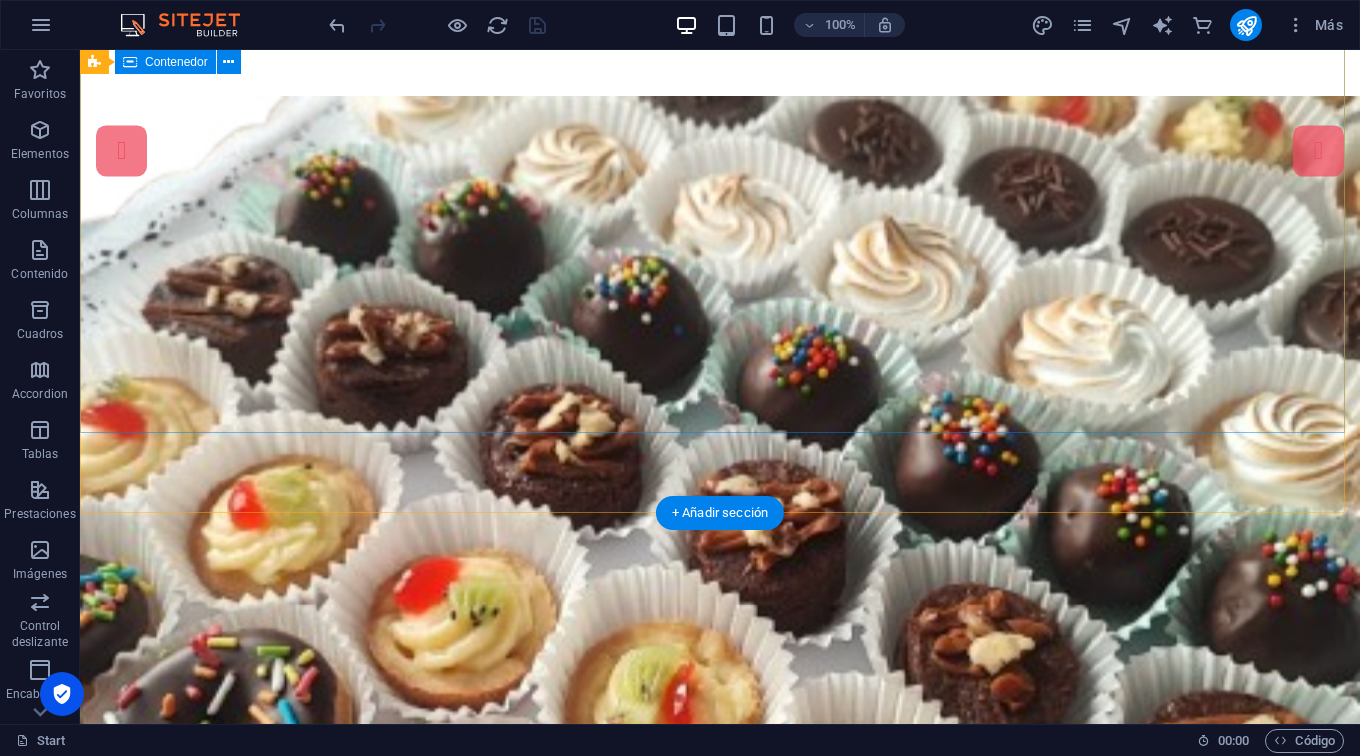 scroll, scrollTop: 0, scrollLeft: 0, axis: both 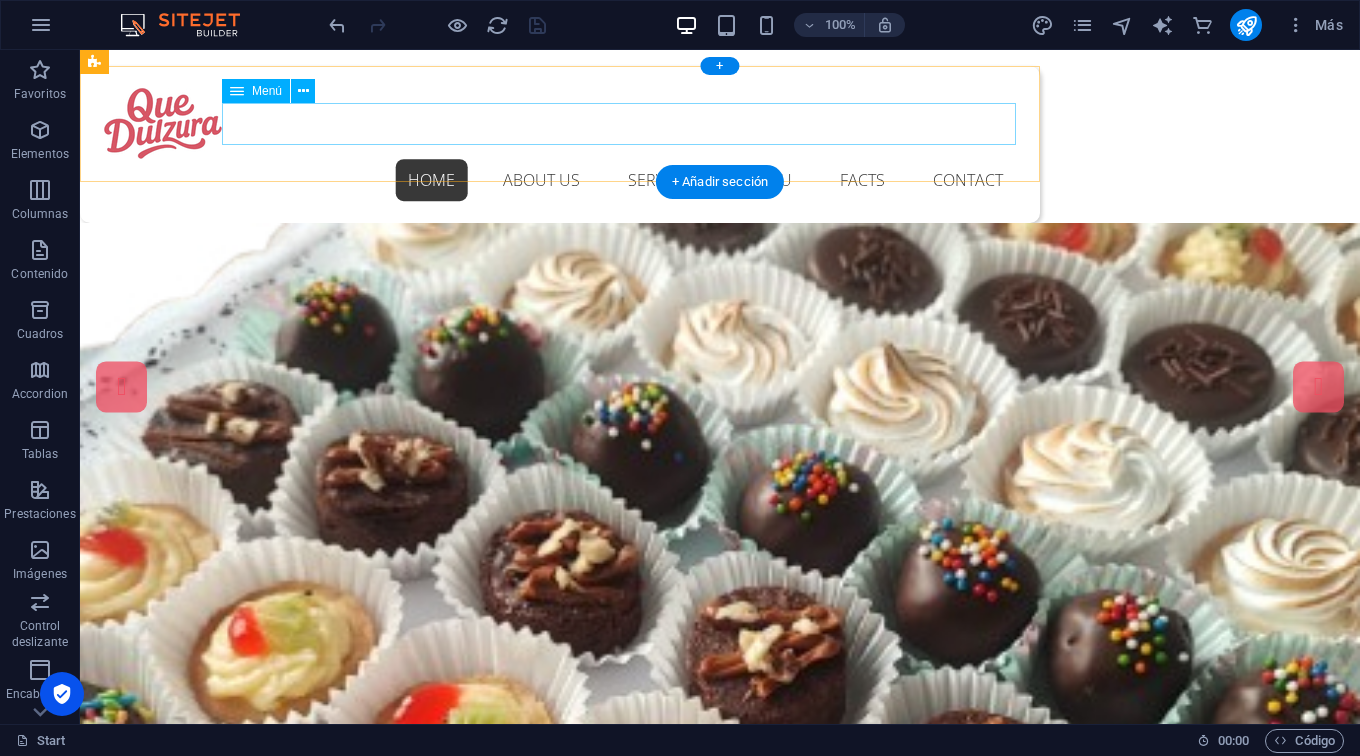 click on "Home About us Services Menu Facts Contact" at bounding box center (560, 180) 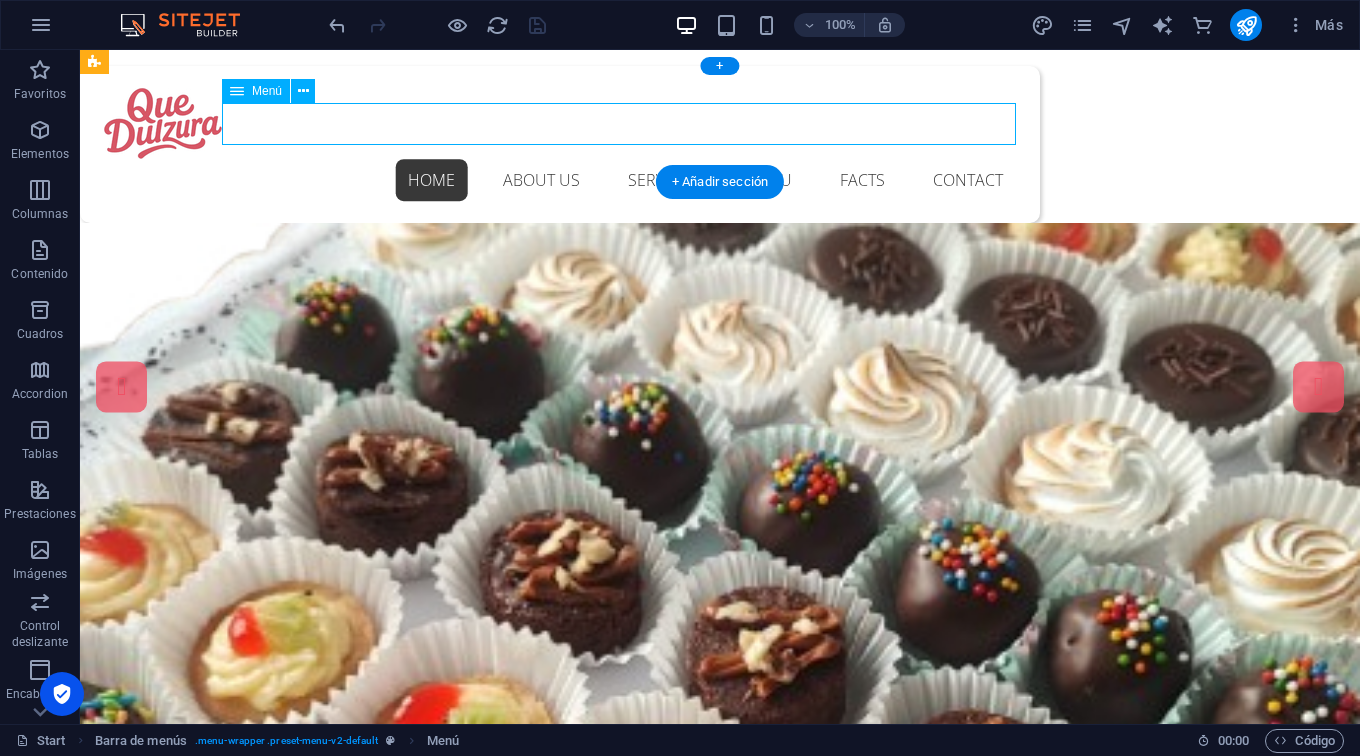 click on "Home About us Services Menu Facts Contact" at bounding box center (560, 180) 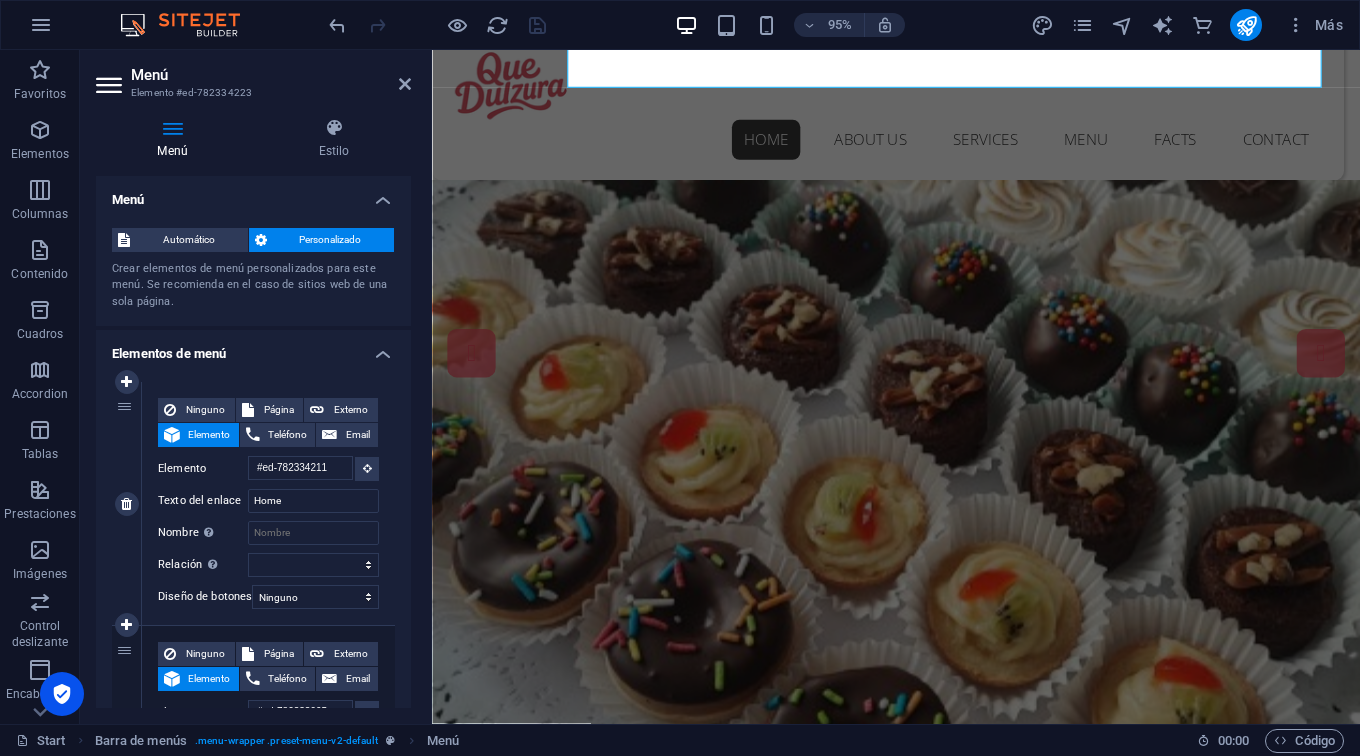 scroll, scrollTop: 0, scrollLeft: 0, axis: both 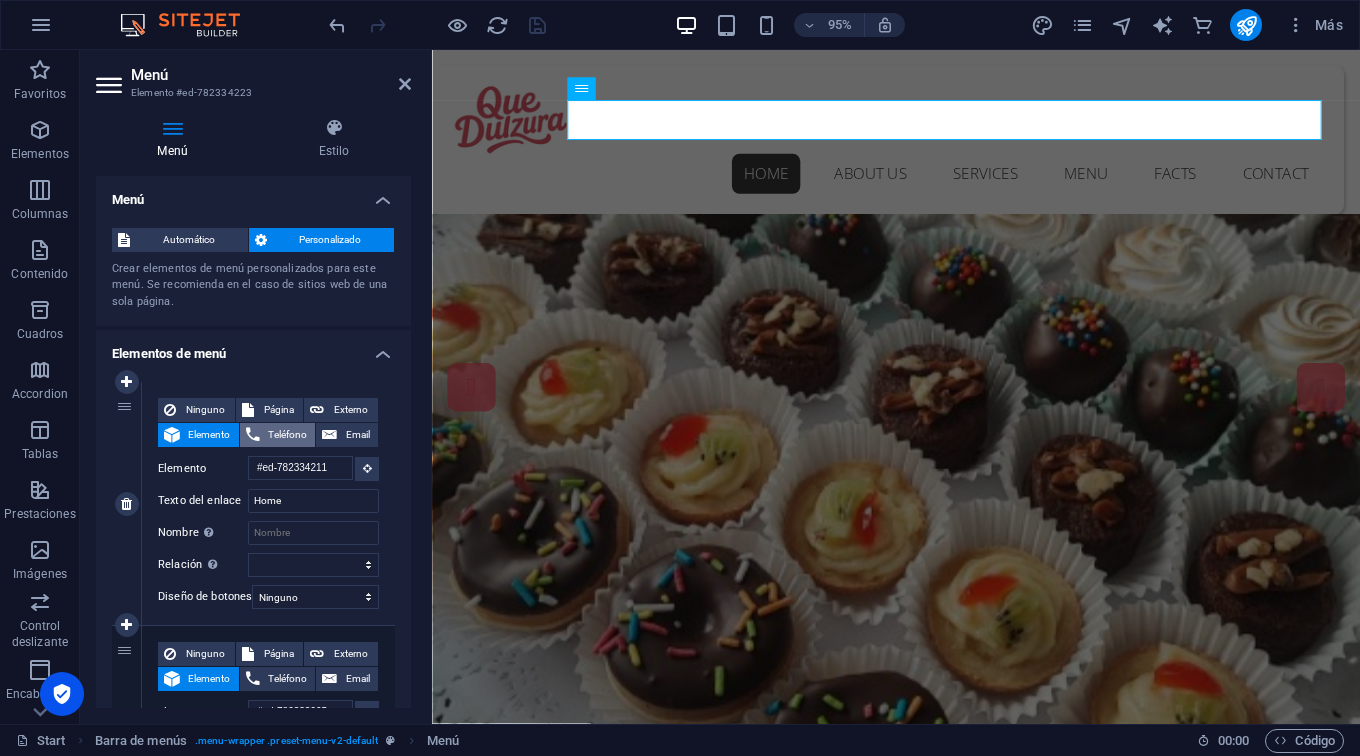 click on "Teléfono" at bounding box center (288, 435) 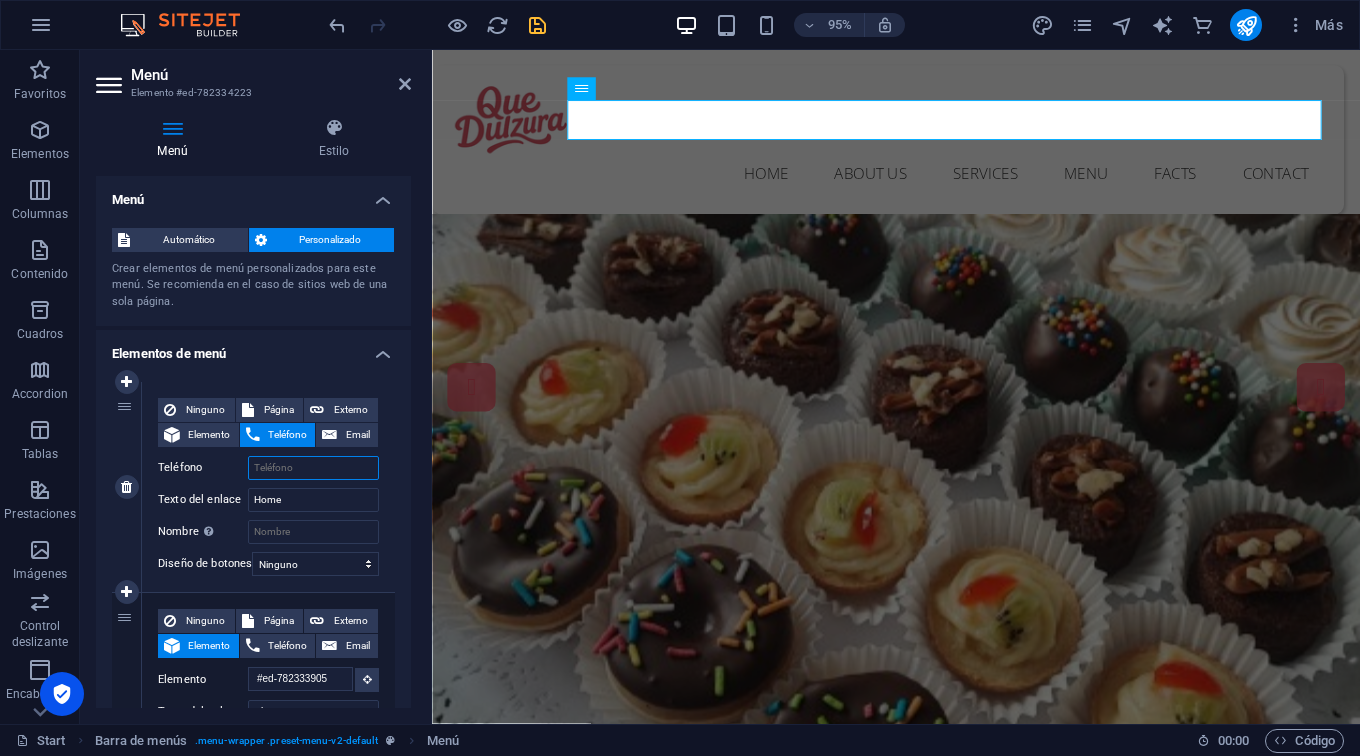 click on "Teléfono" at bounding box center (313, 468) 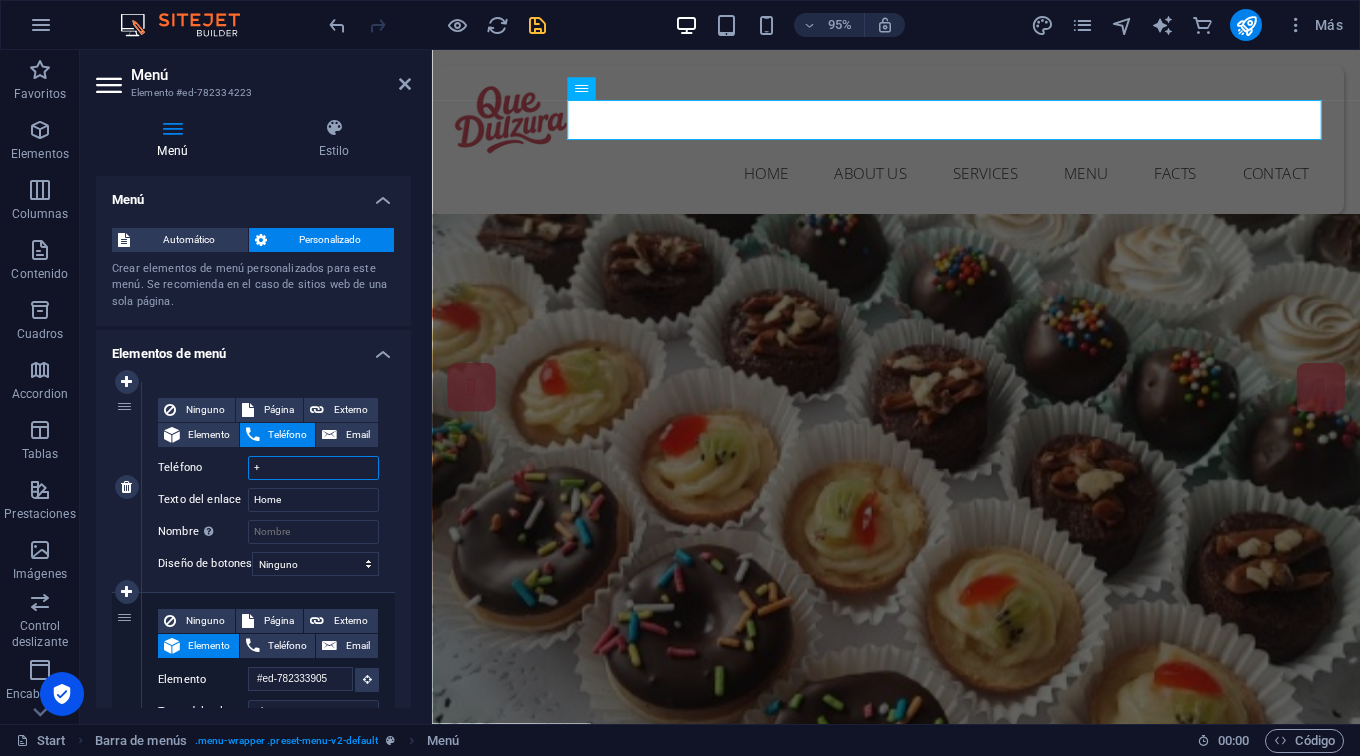 select 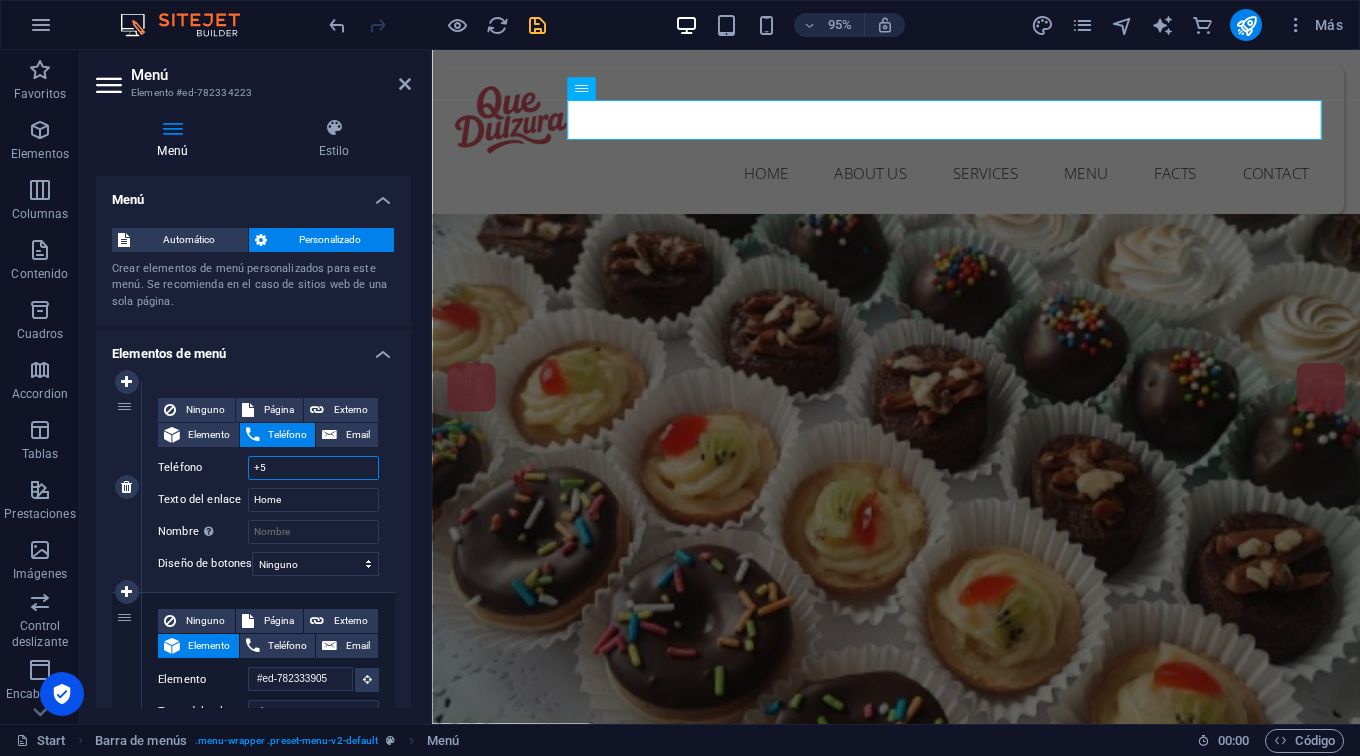 type on "+56" 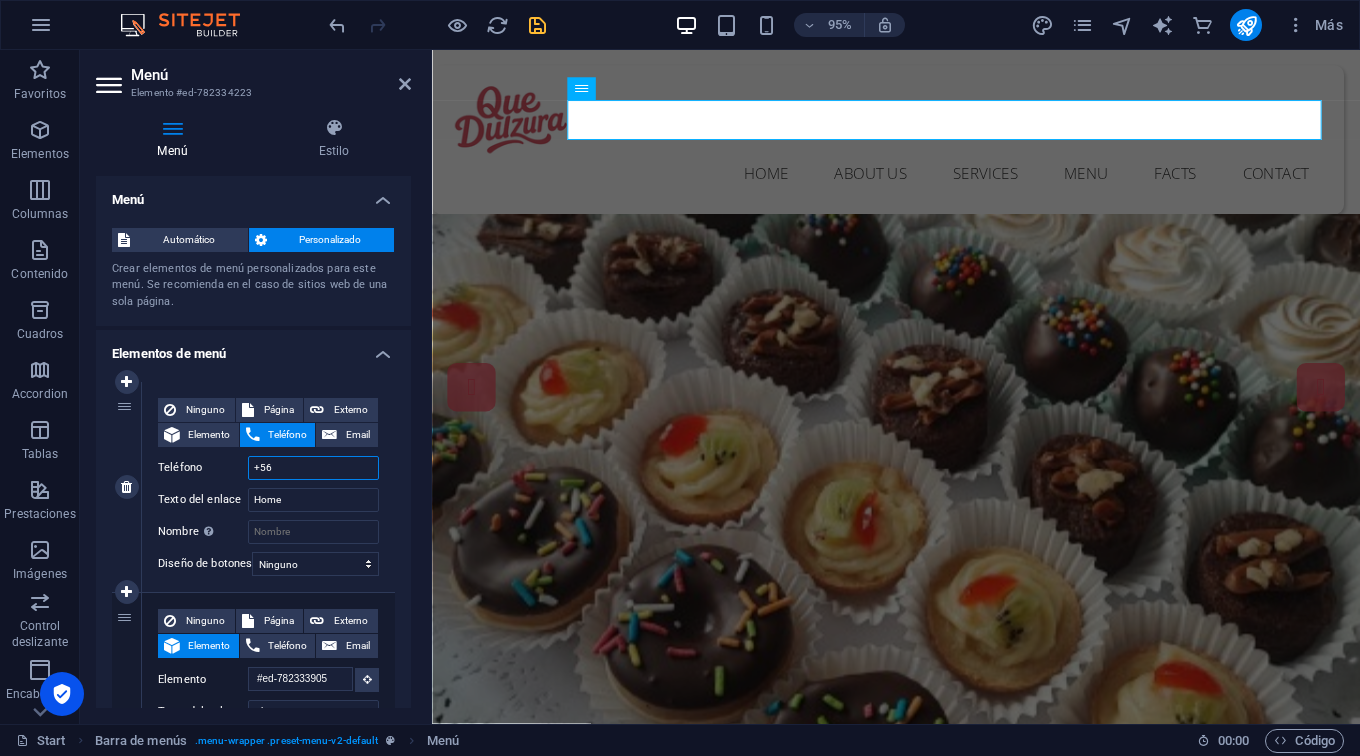 select 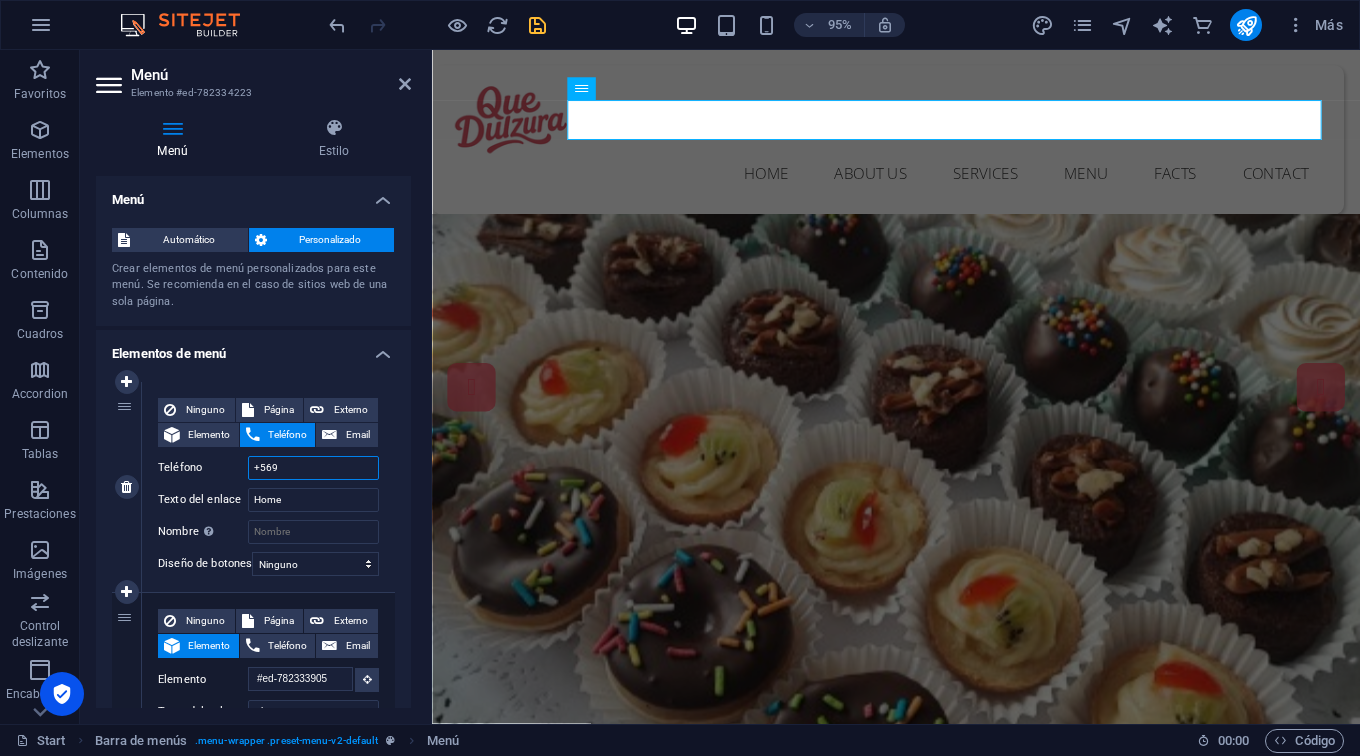 select 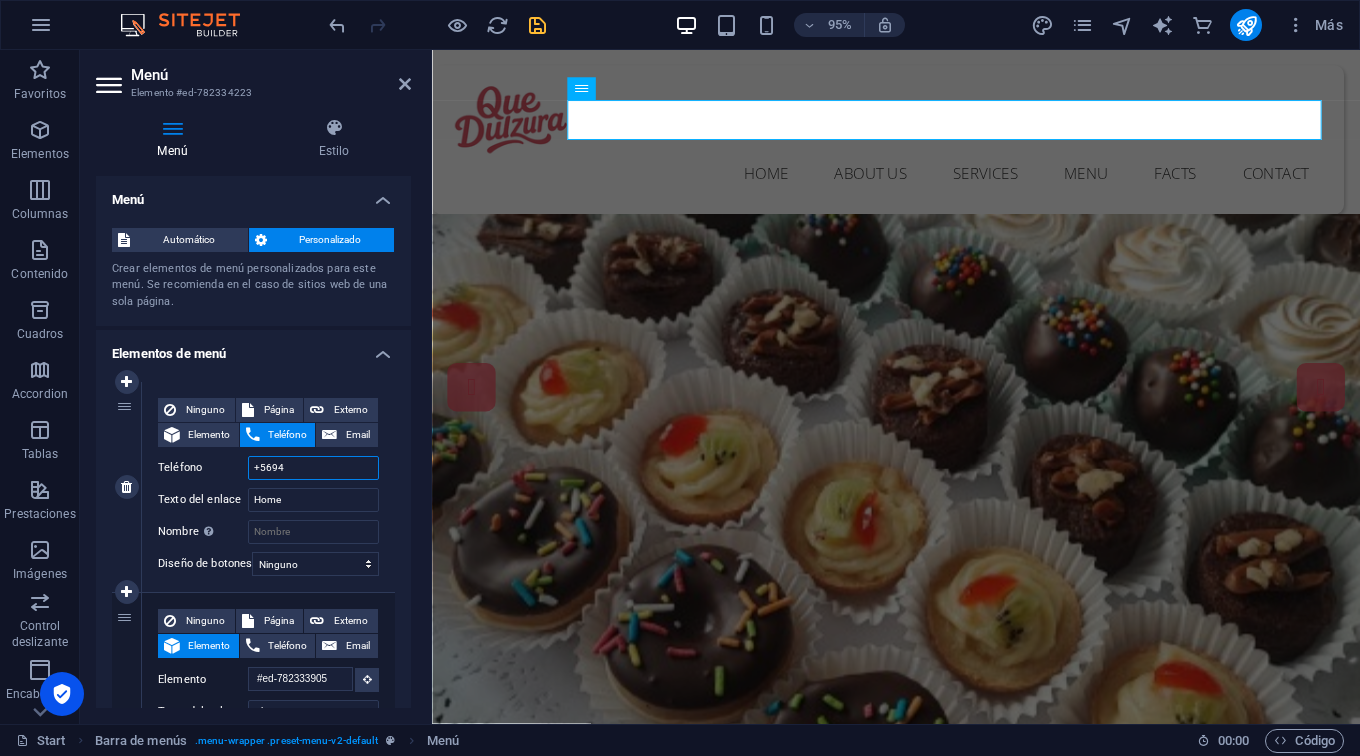 type on "+56941" 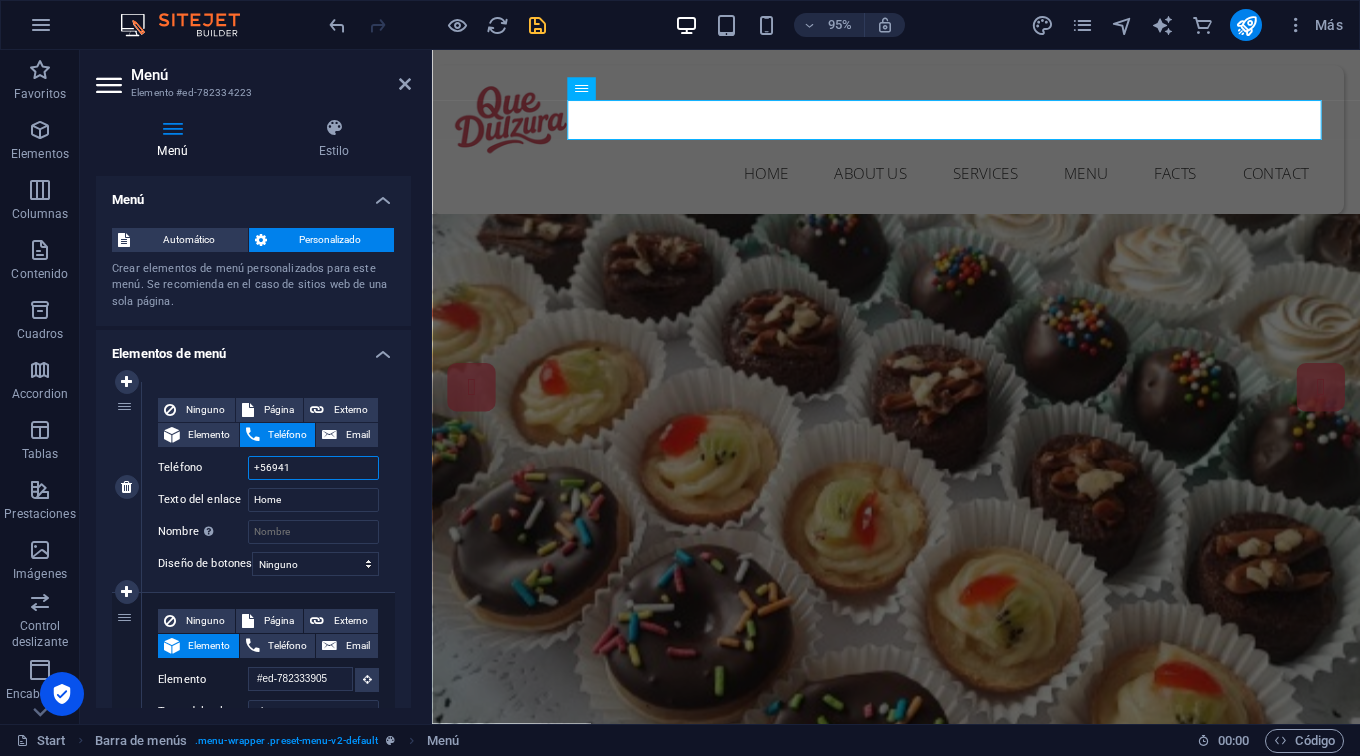 select 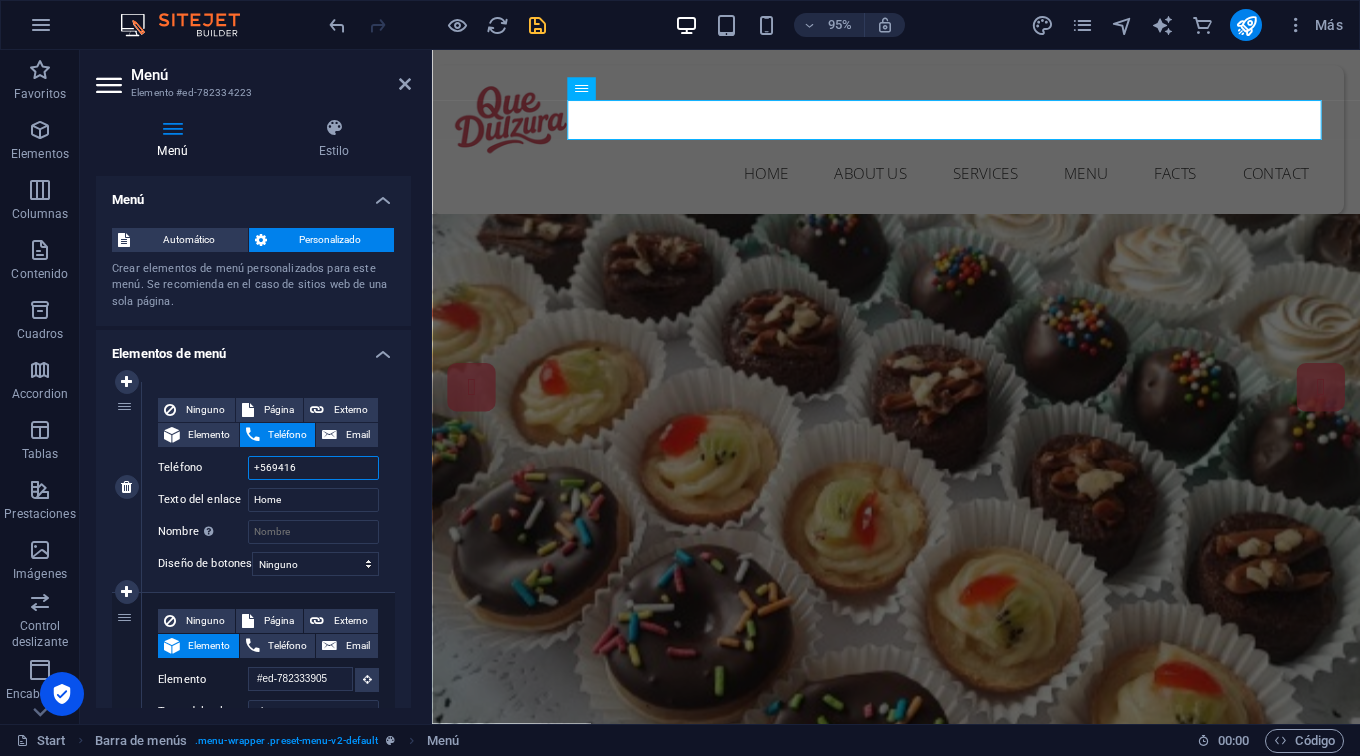 type on "+5694161" 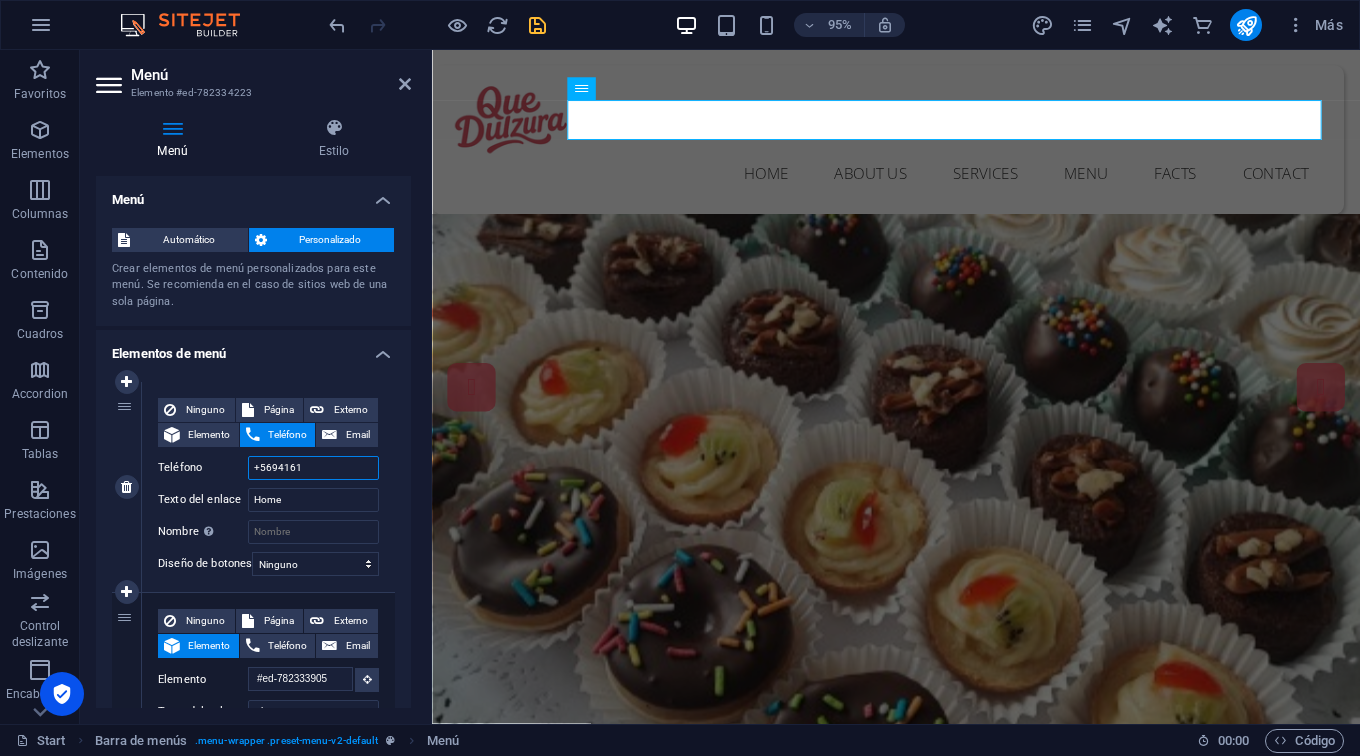select 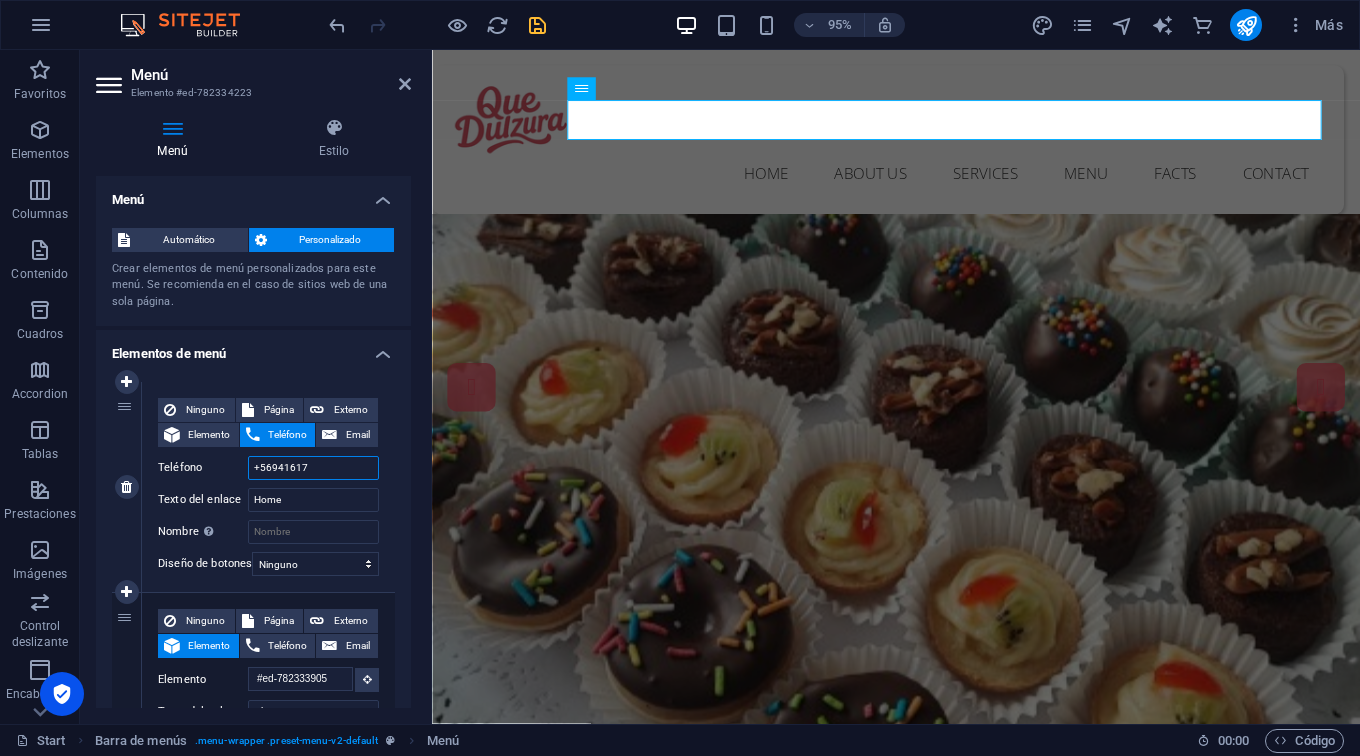 type on "+569416171" 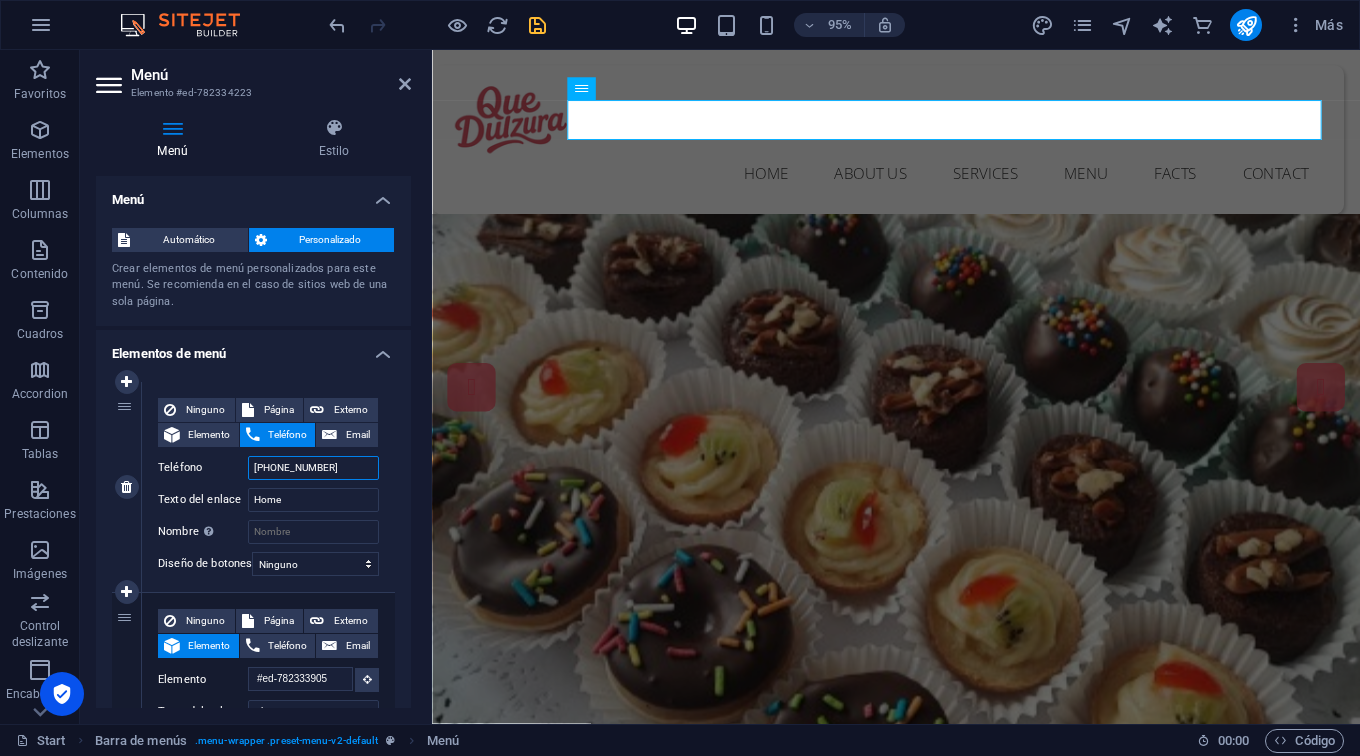 select 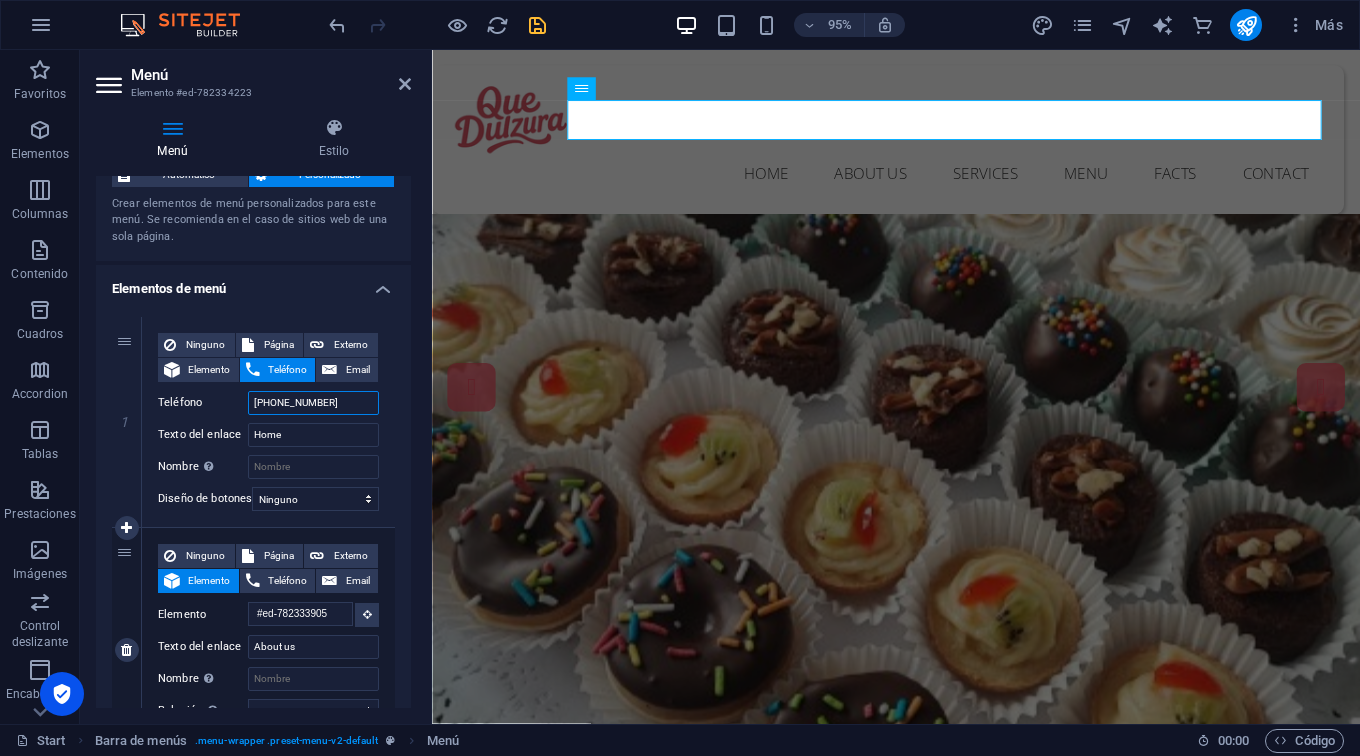 scroll, scrollTop: 66, scrollLeft: 0, axis: vertical 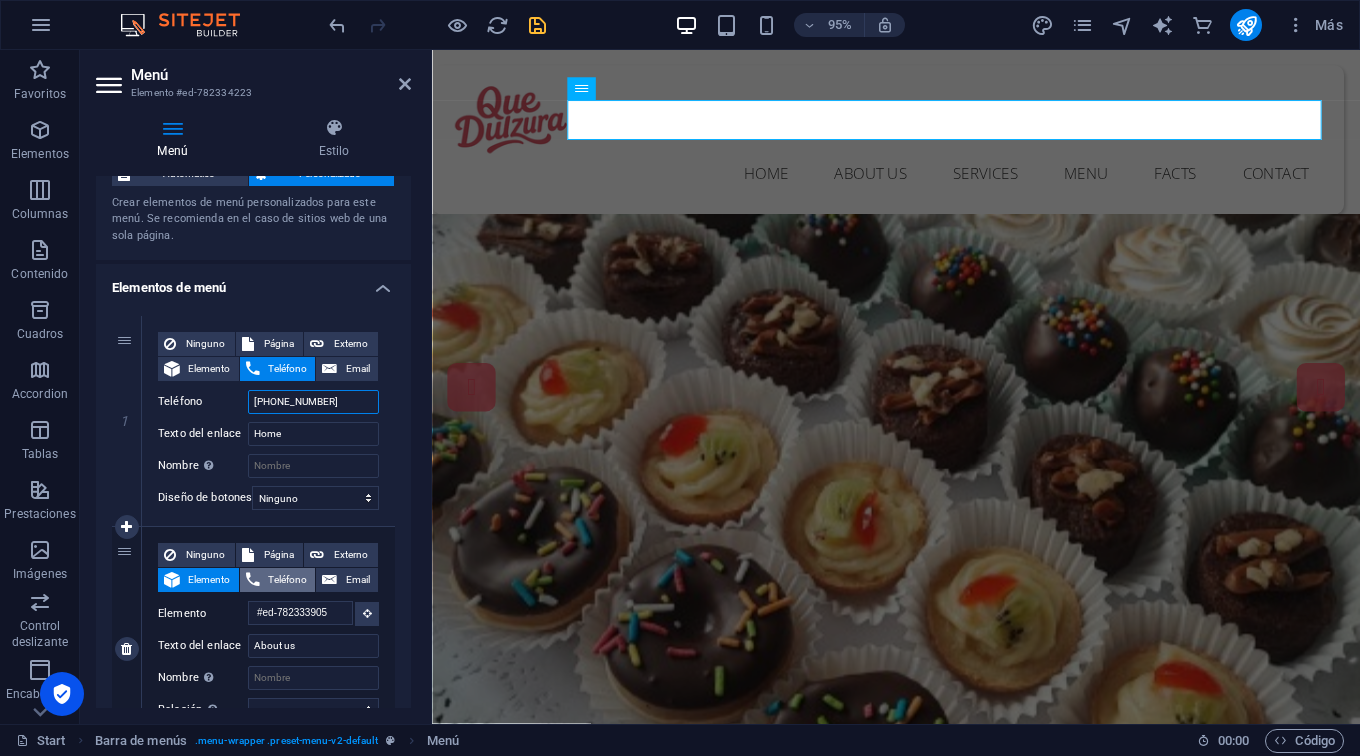 type on "[PHONE_NUMBER]" 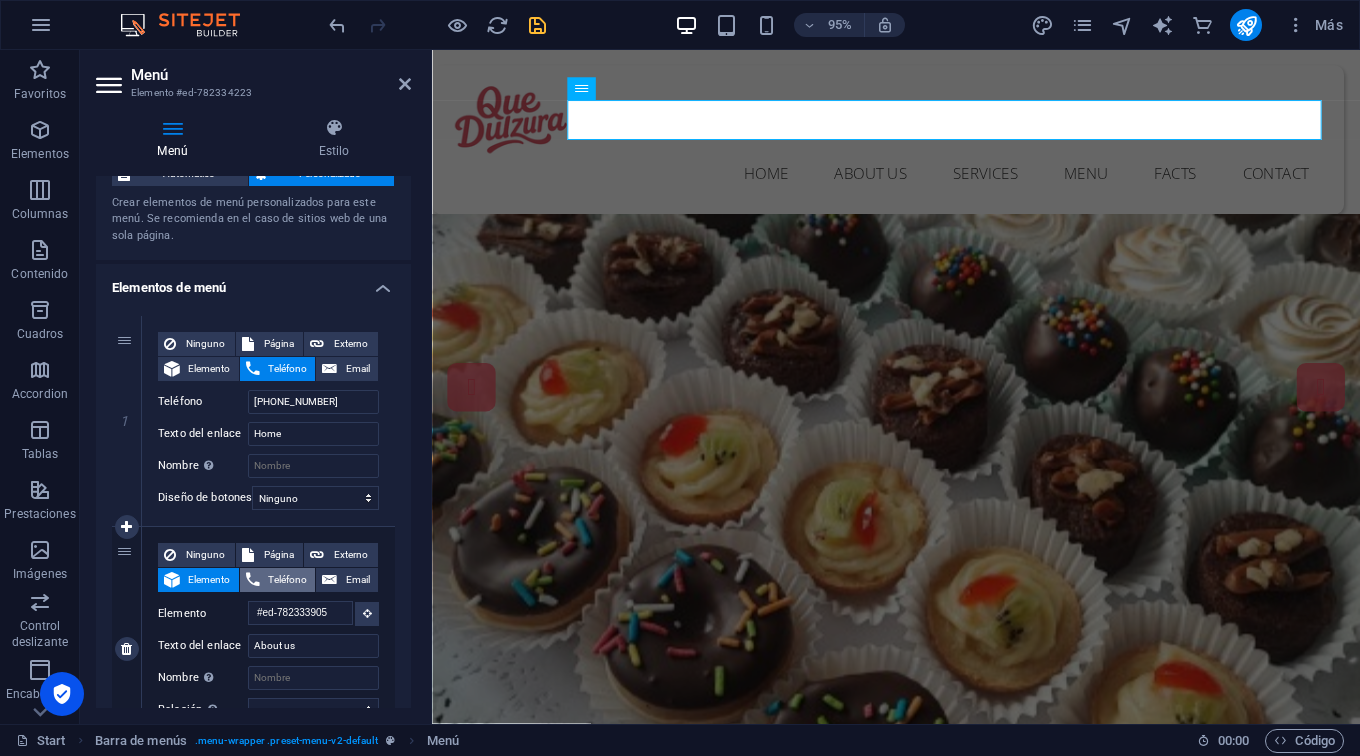 click on "Teléfono" at bounding box center (288, 580) 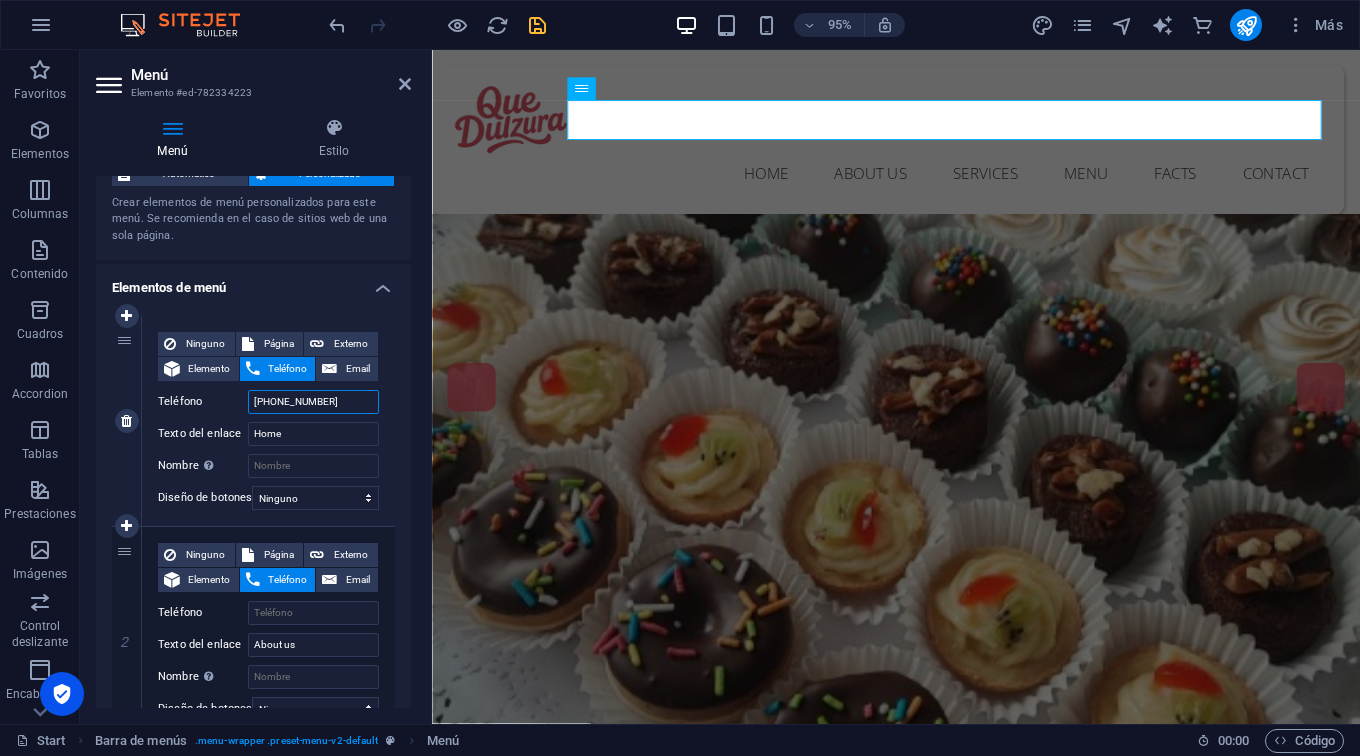 drag, startPoint x: 343, startPoint y: 397, endPoint x: 238, endPoint y: 389, distance: 105.30432 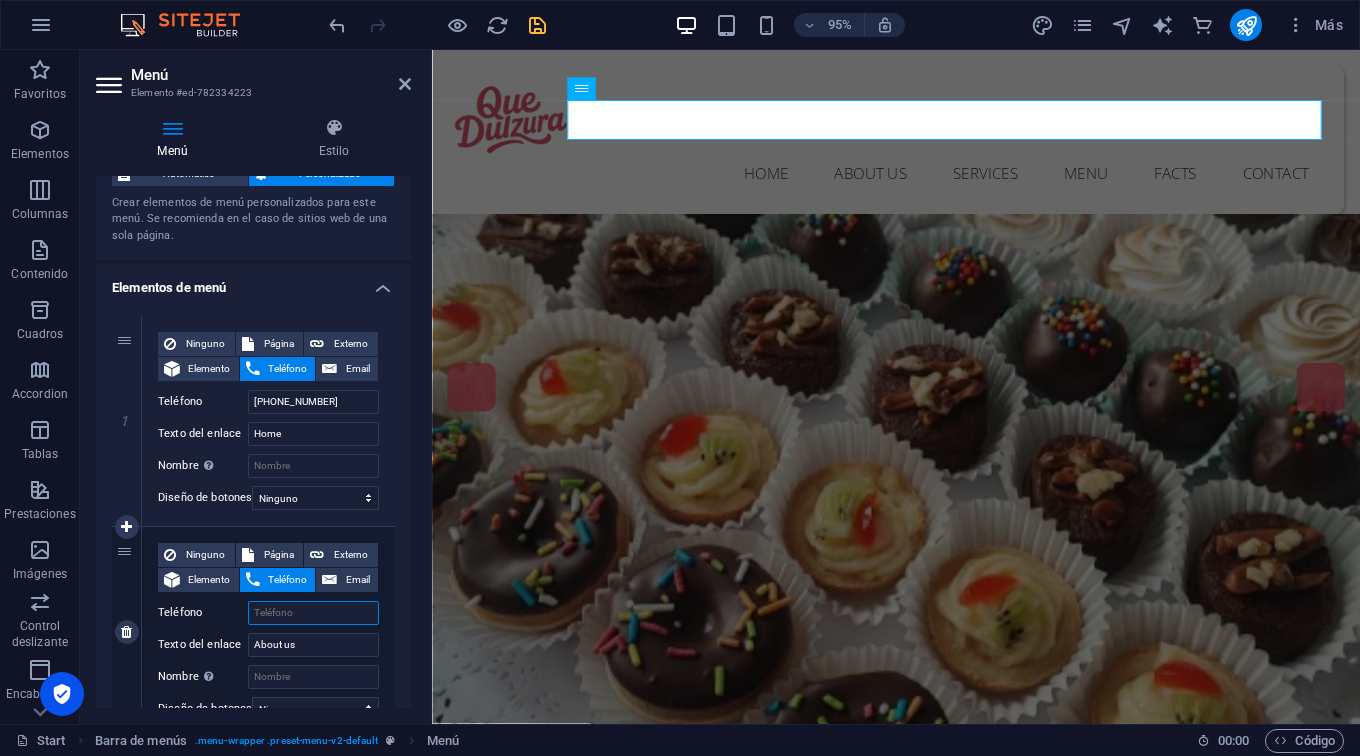 click on "Teléfono" at bounding box center (313, 613) 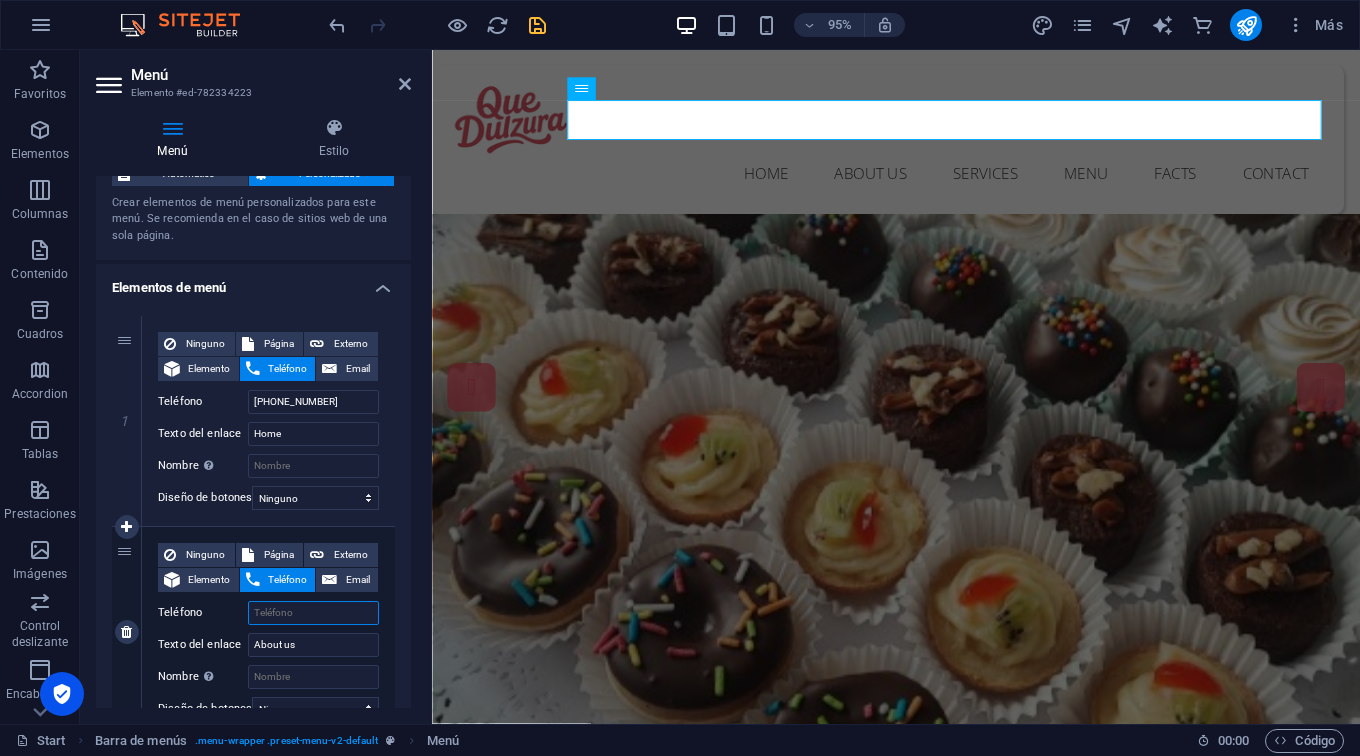 paste on "[PHONE_NUMBER]" 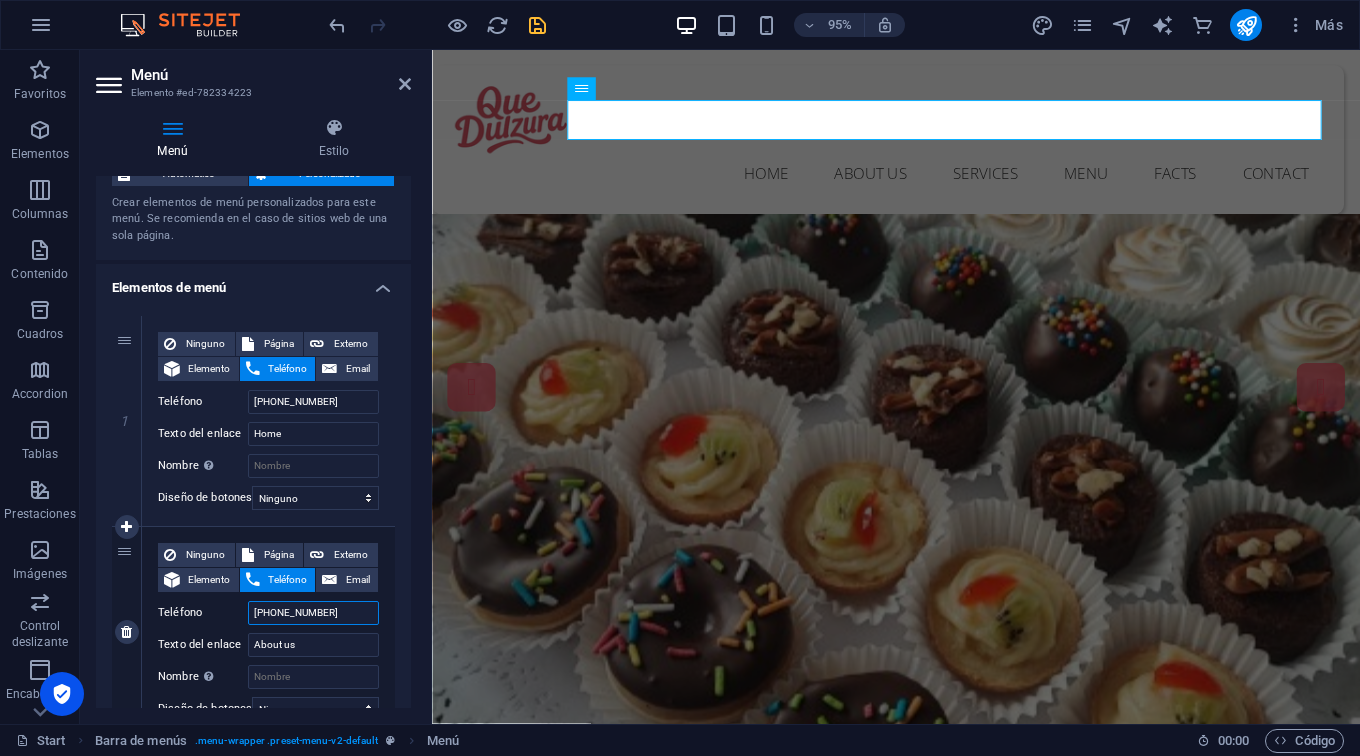 select 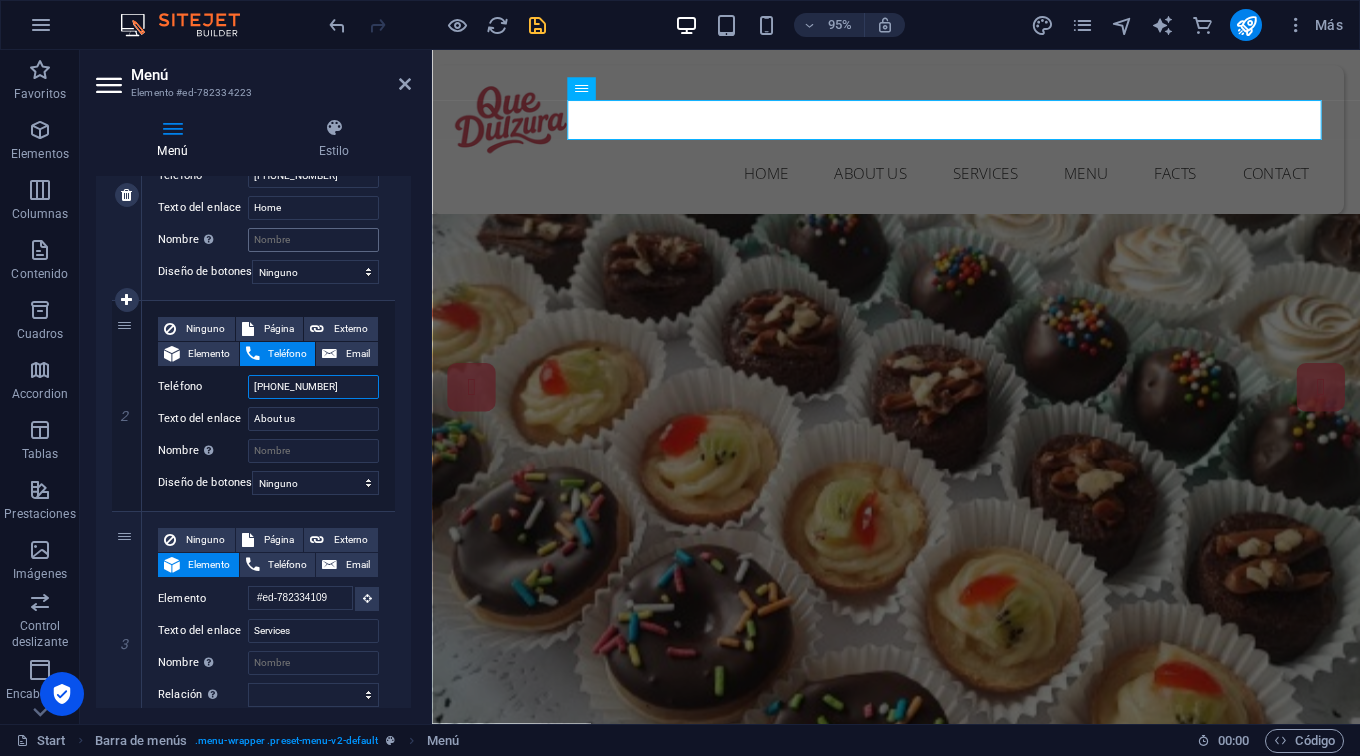 scroll, scrollTop: 300, scrollLeft: 0, axis: vertical 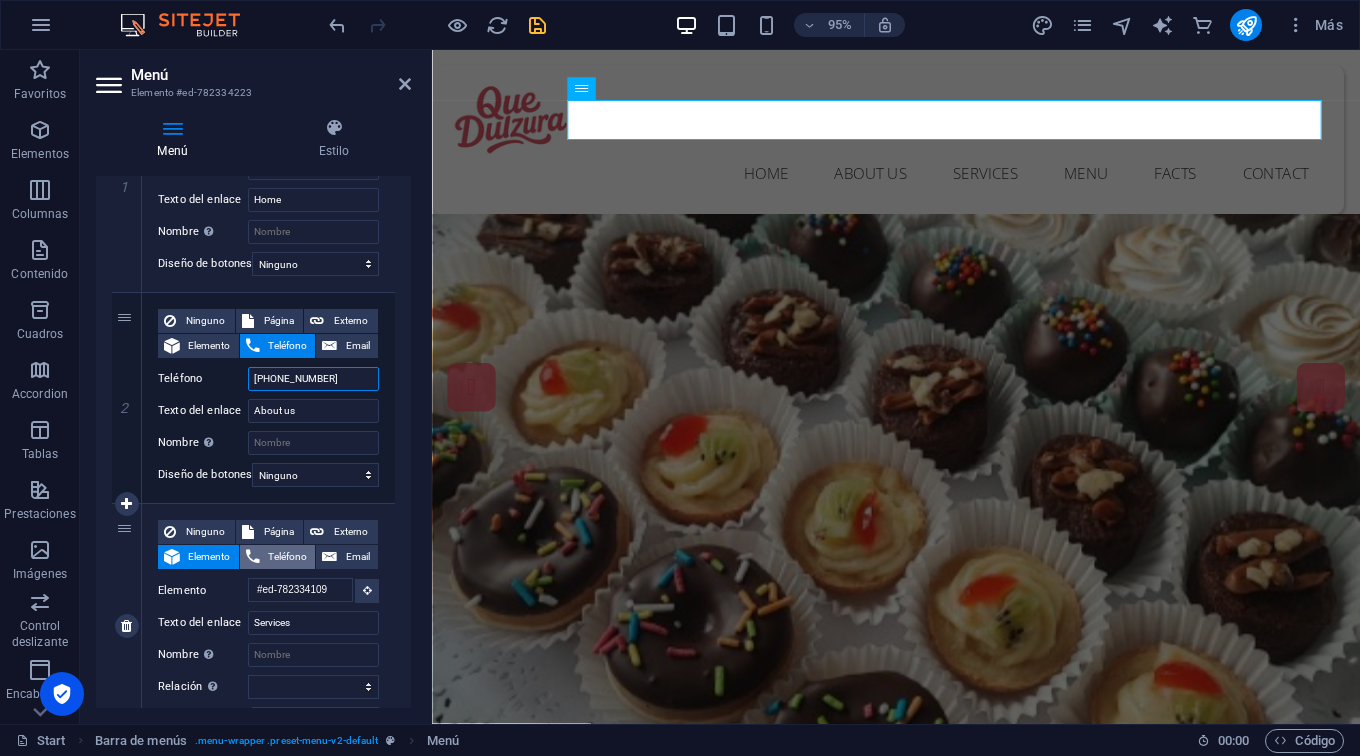 type on "[PHONE_NUMBER]" 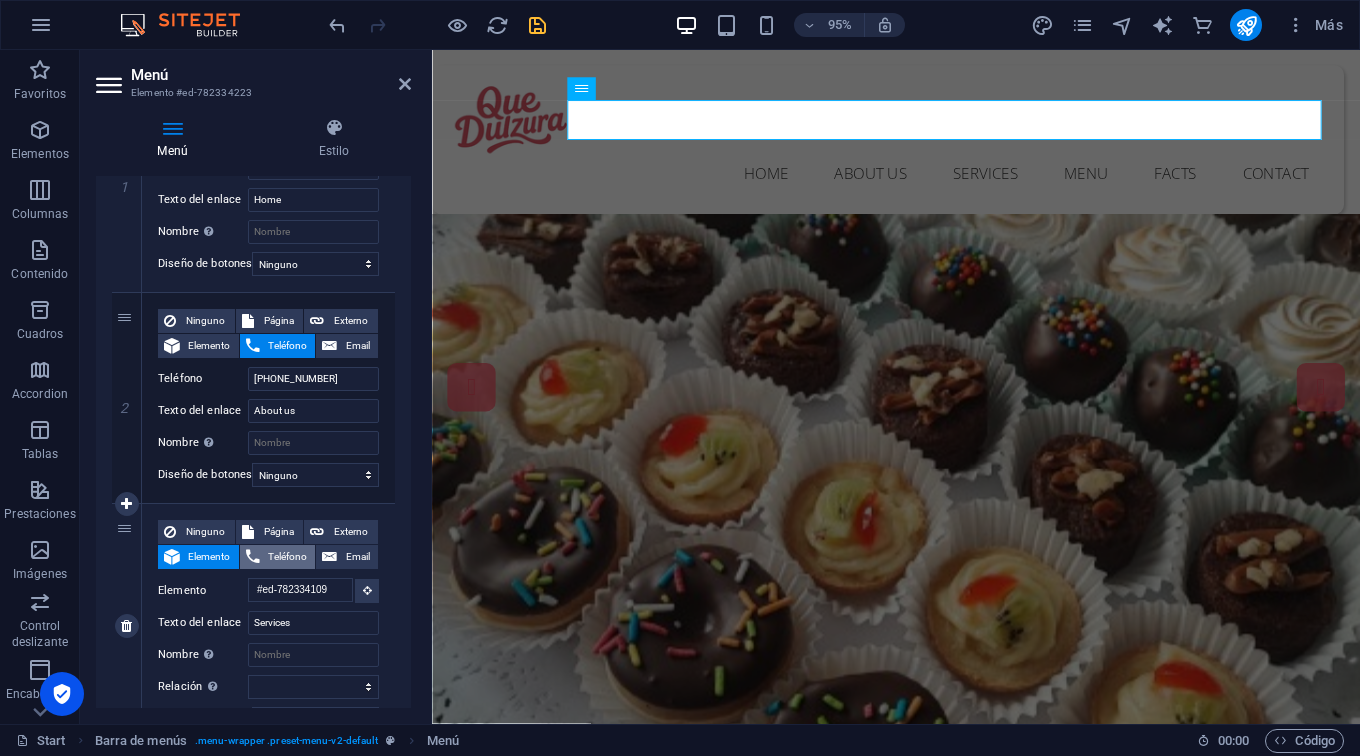click on "Teléfono" at bounding box center [288, 557] 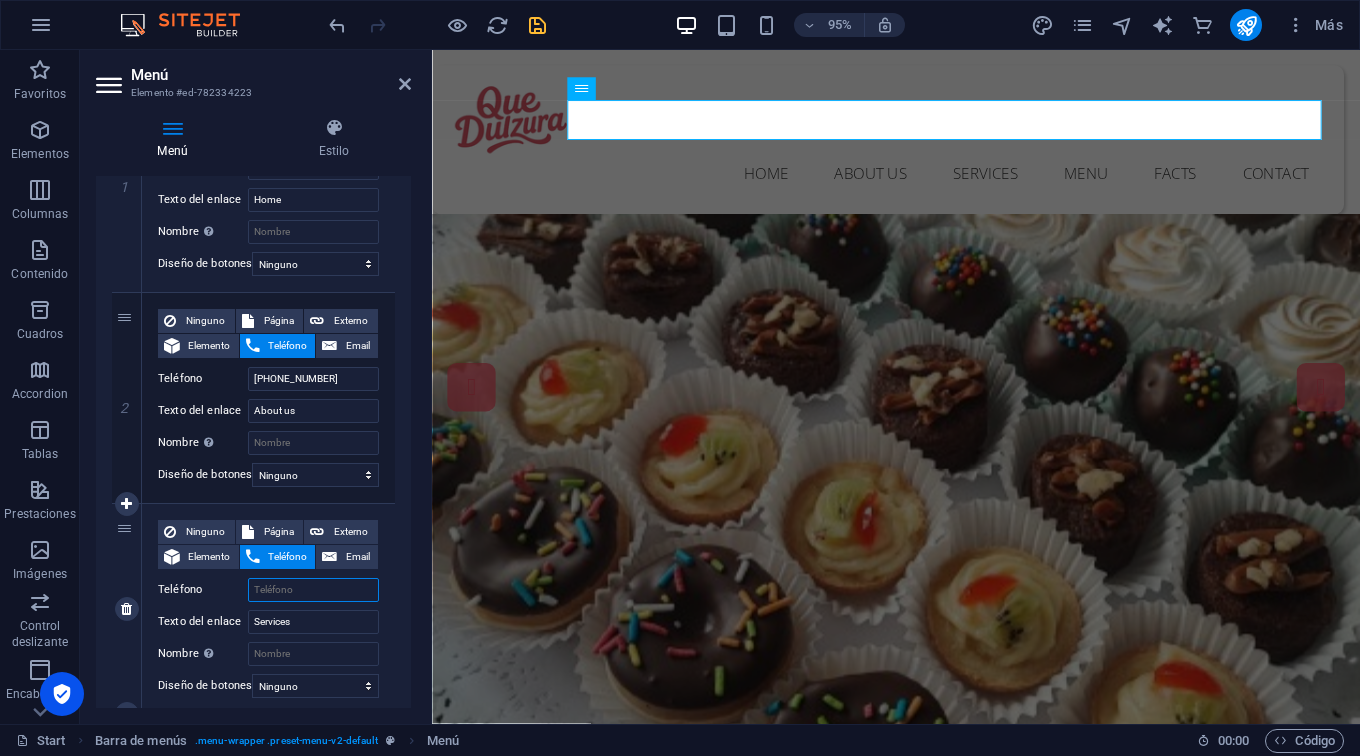 click on "Teléfono" at bounding box center [313, 590] 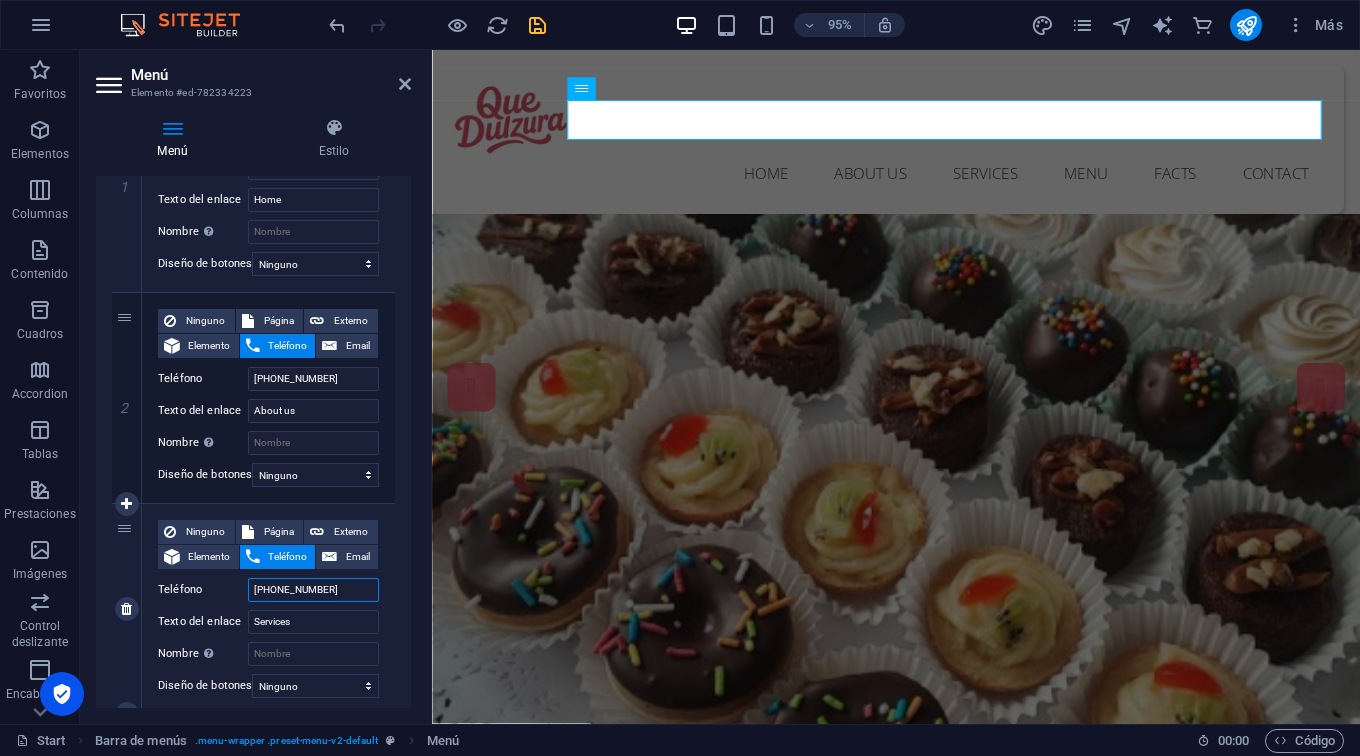 select 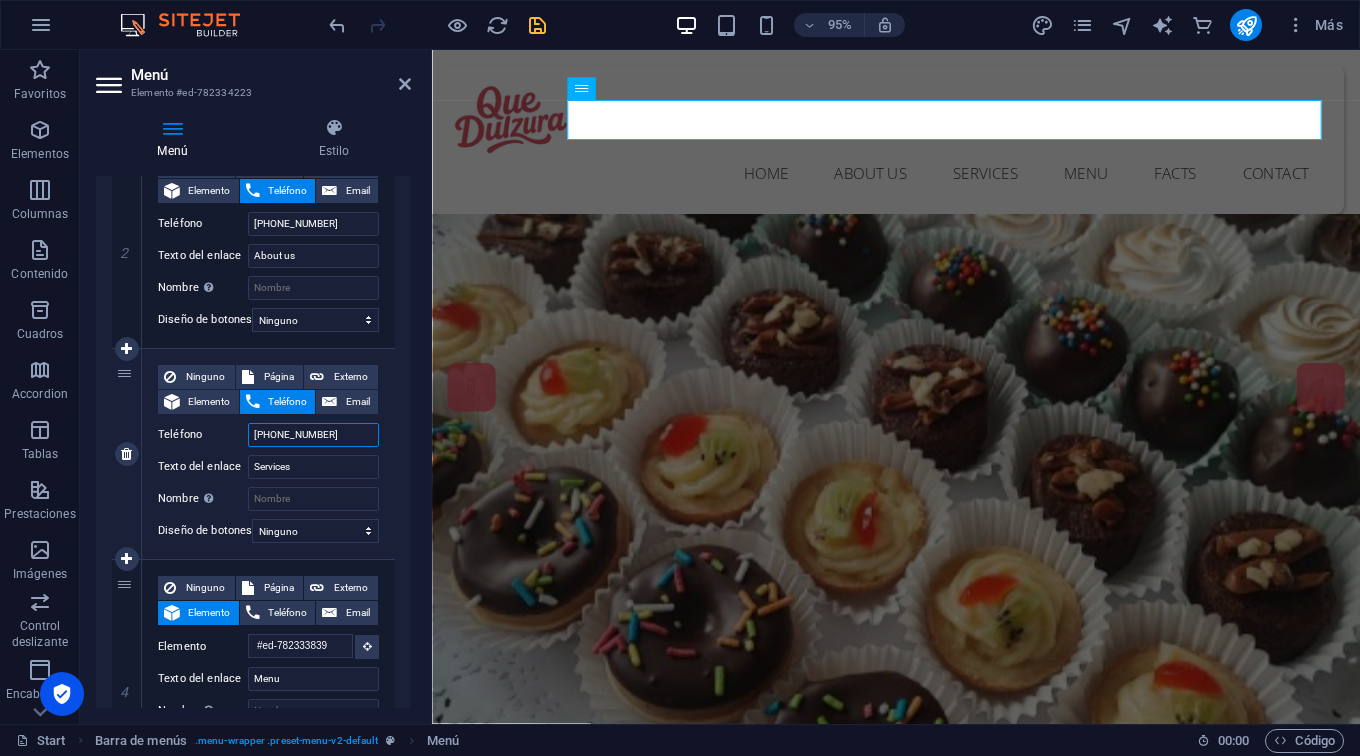 scroll, scrollTop: 456, scrollLeft: 0, axis: vertical 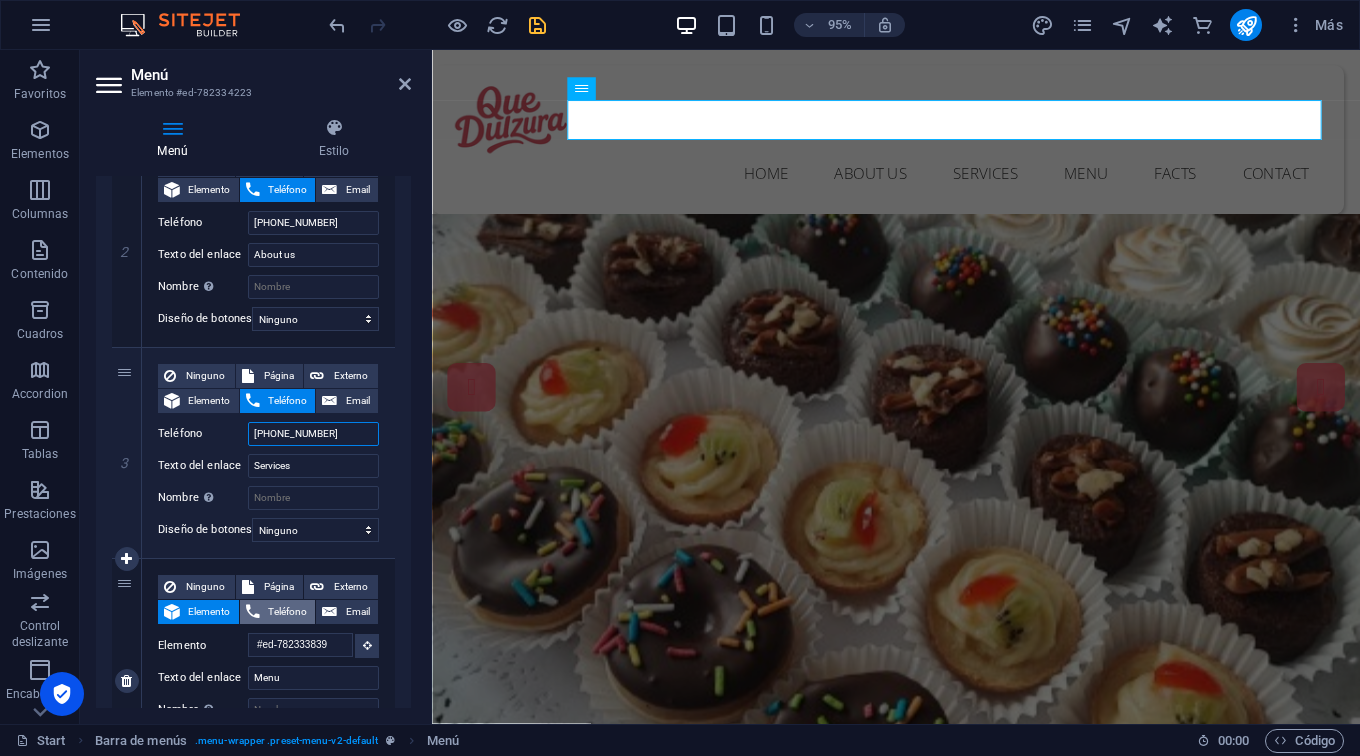 type on "[PHONE_NUMBER]" 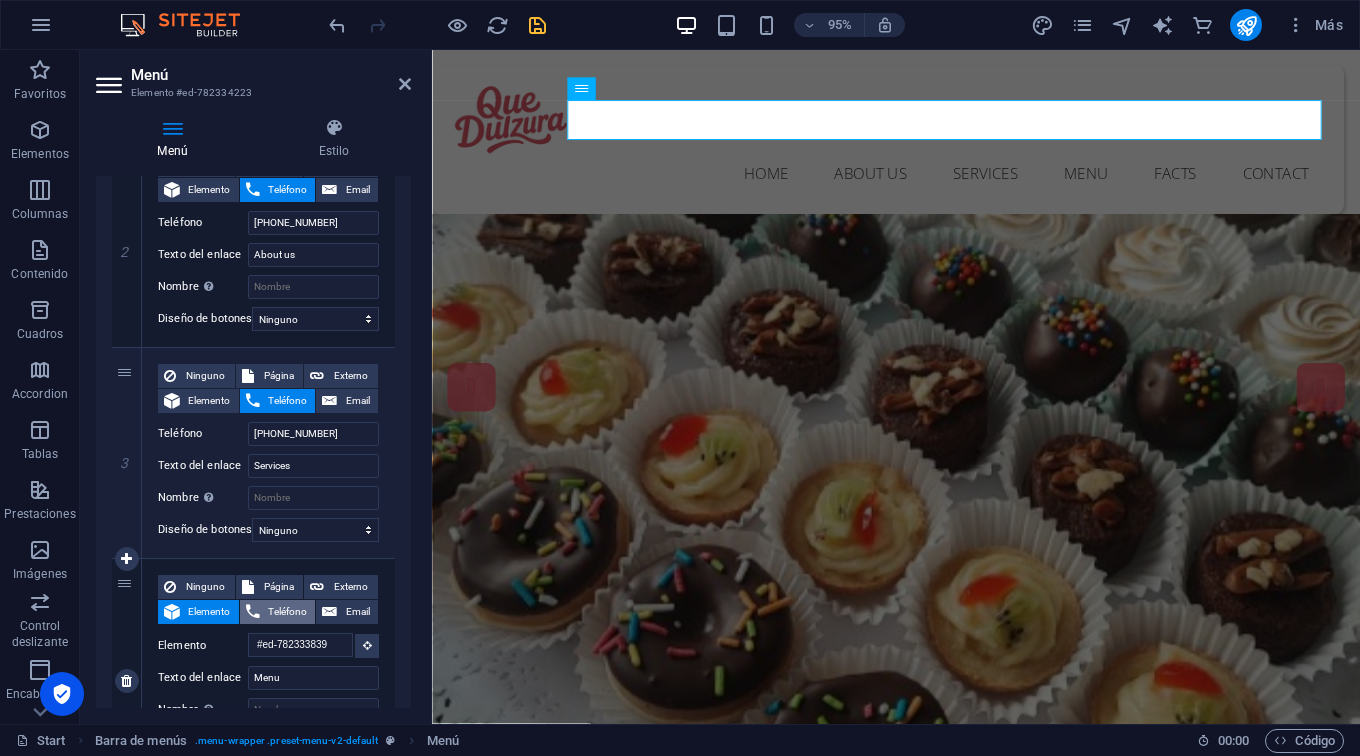 click on "Teléfono" at bounding box center (288, 612) 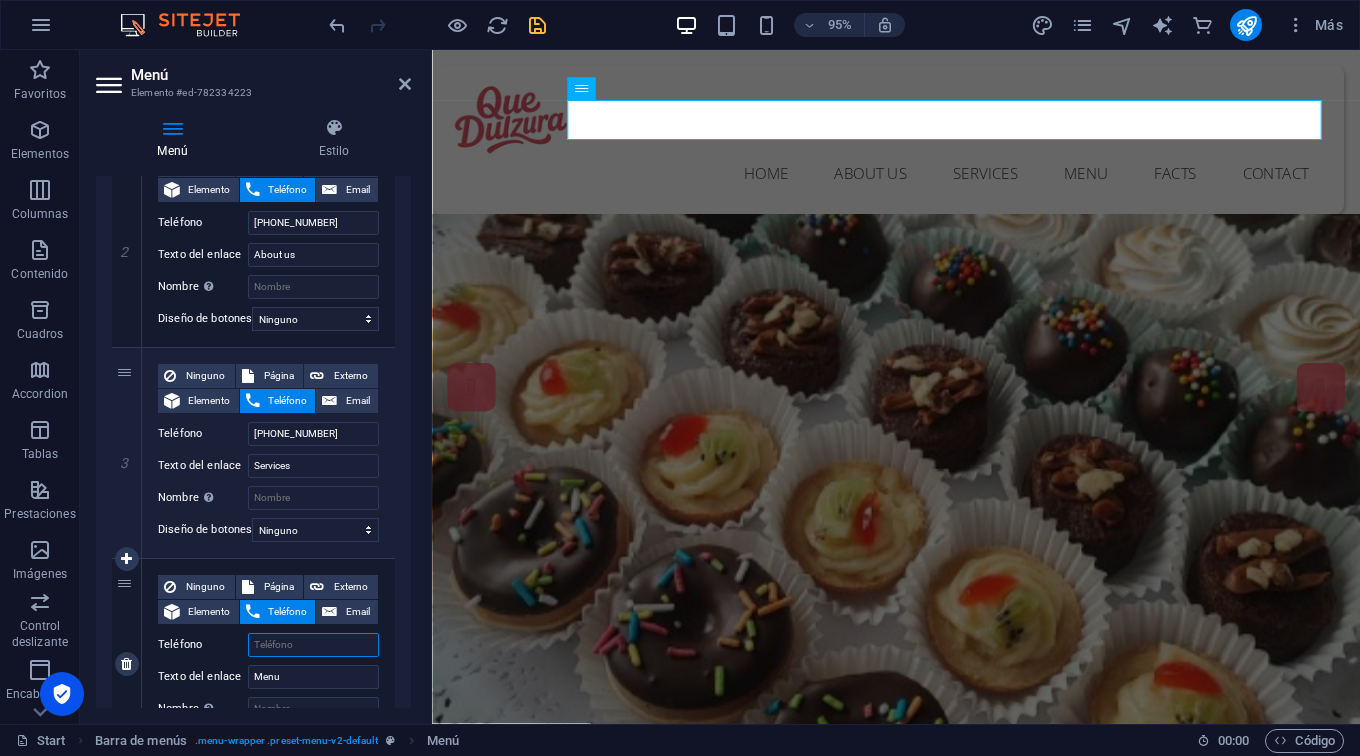 click on "Teléfono" at bounding box center (313, 645) 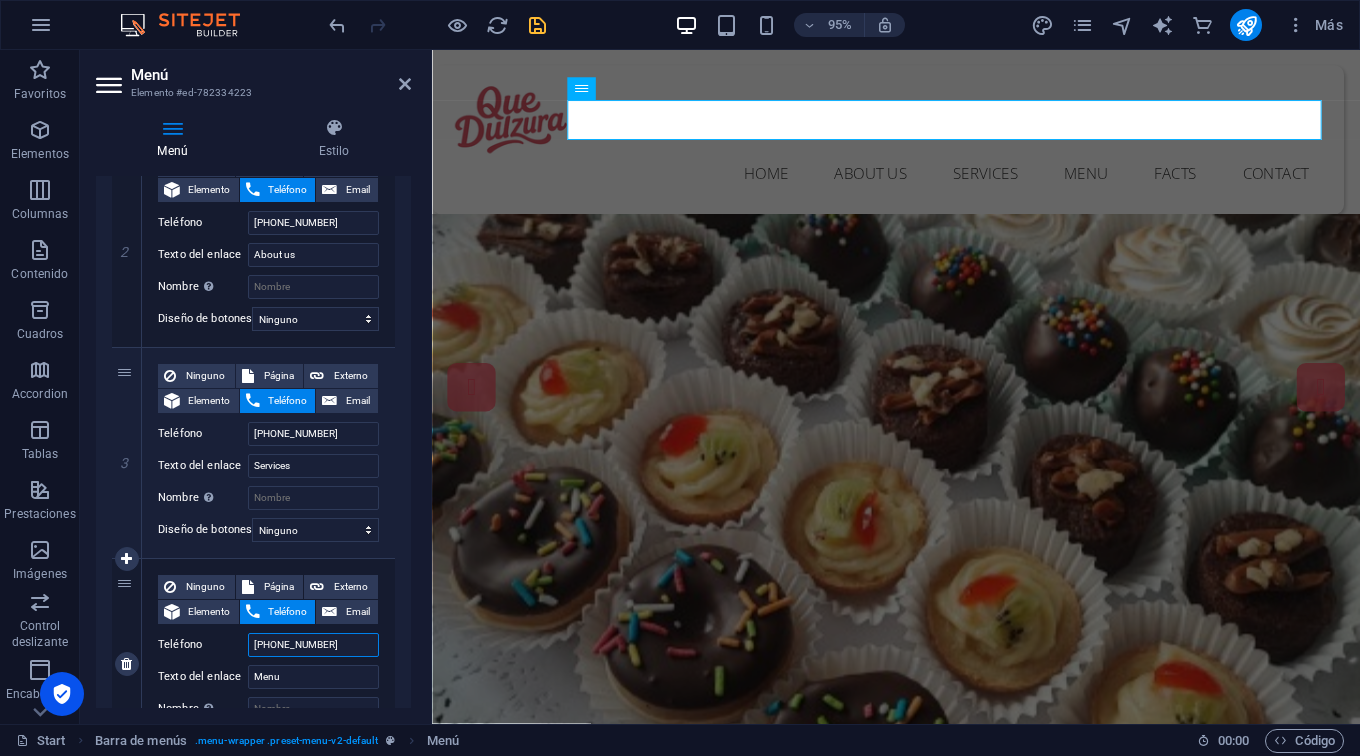 select 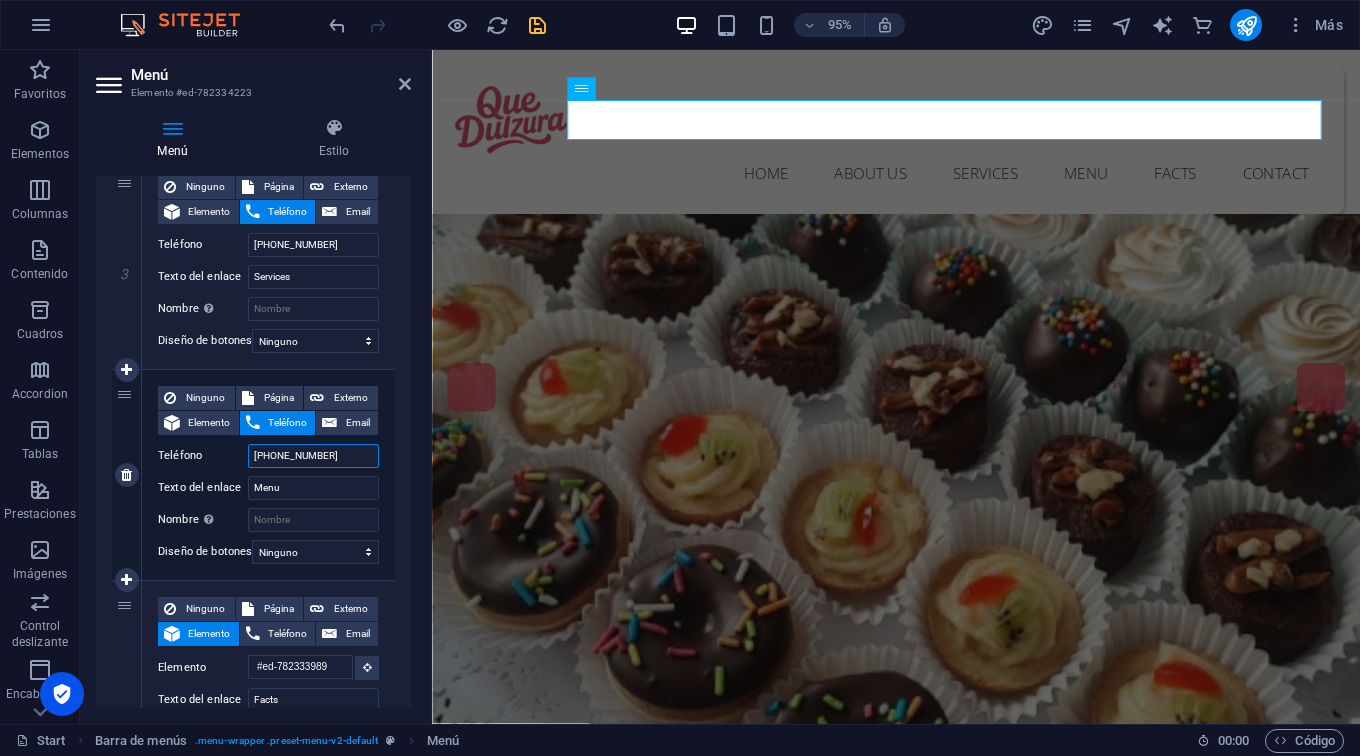 scroll, scrollTop: 646, scrollLeft: 0, axis: vertical 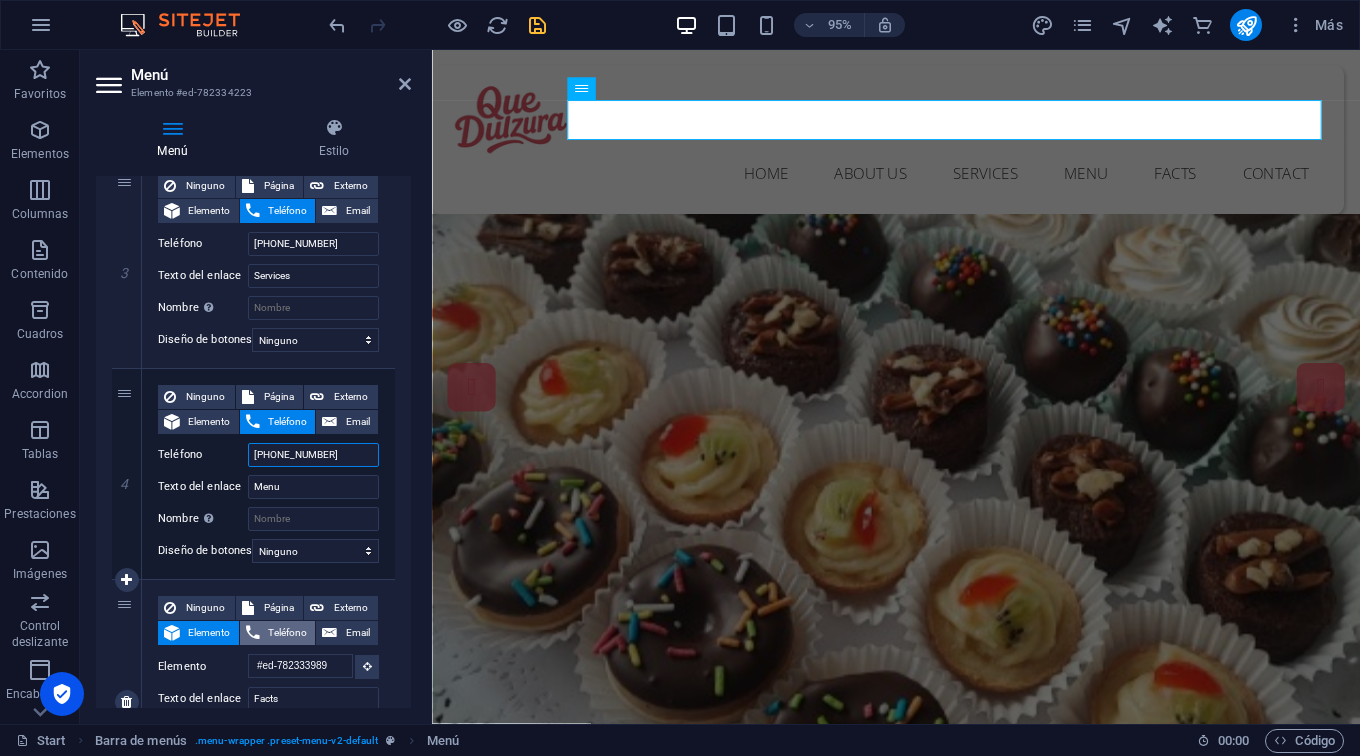 type on "[PHONE_NUMBER]" 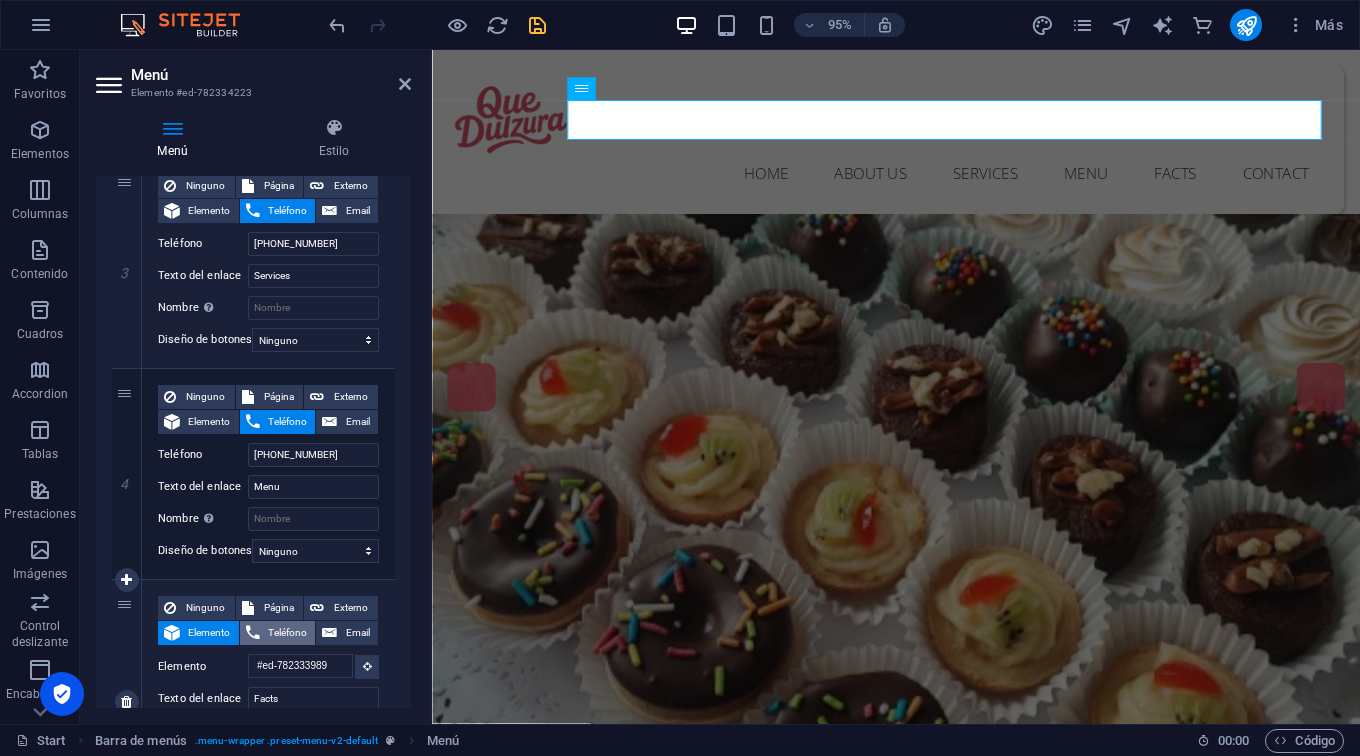 click on "Teléfono" at bounding box center (288, 633) 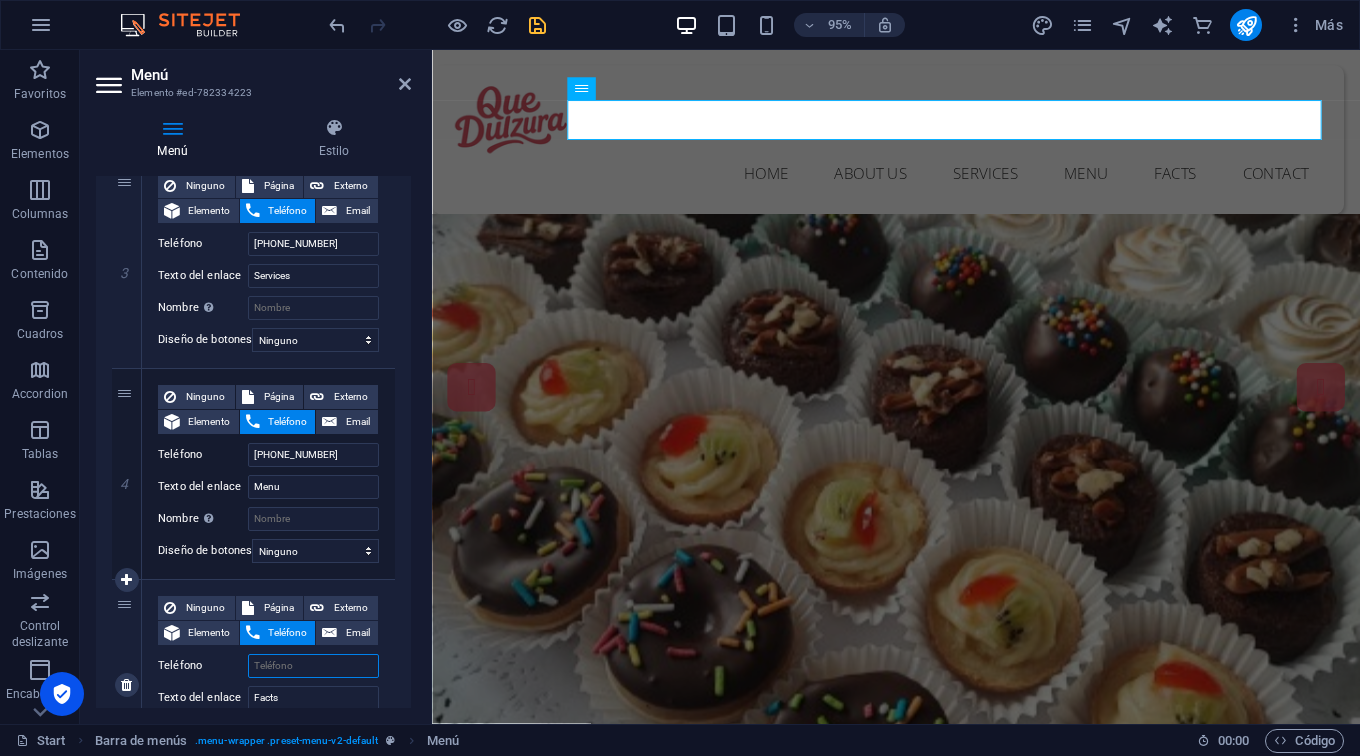 click on "Teléfono" at bounding box center [313, 666] 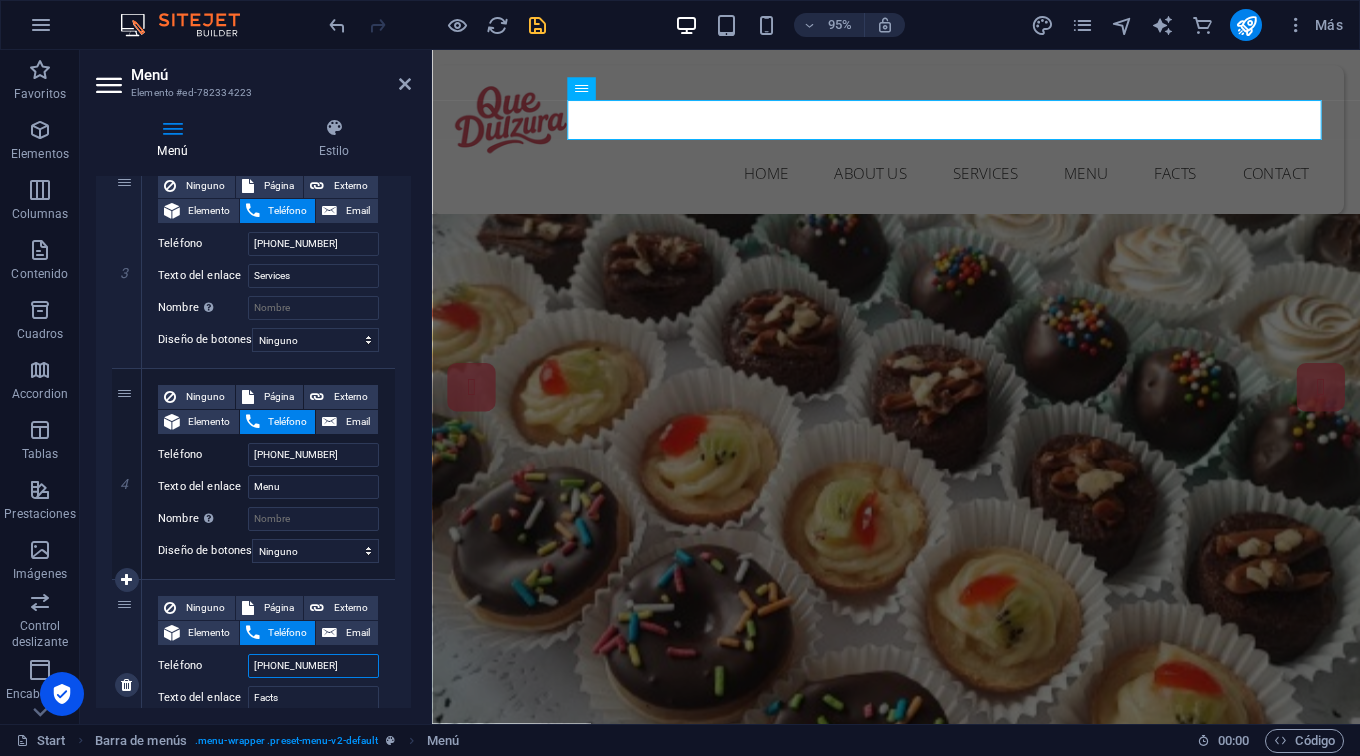 select 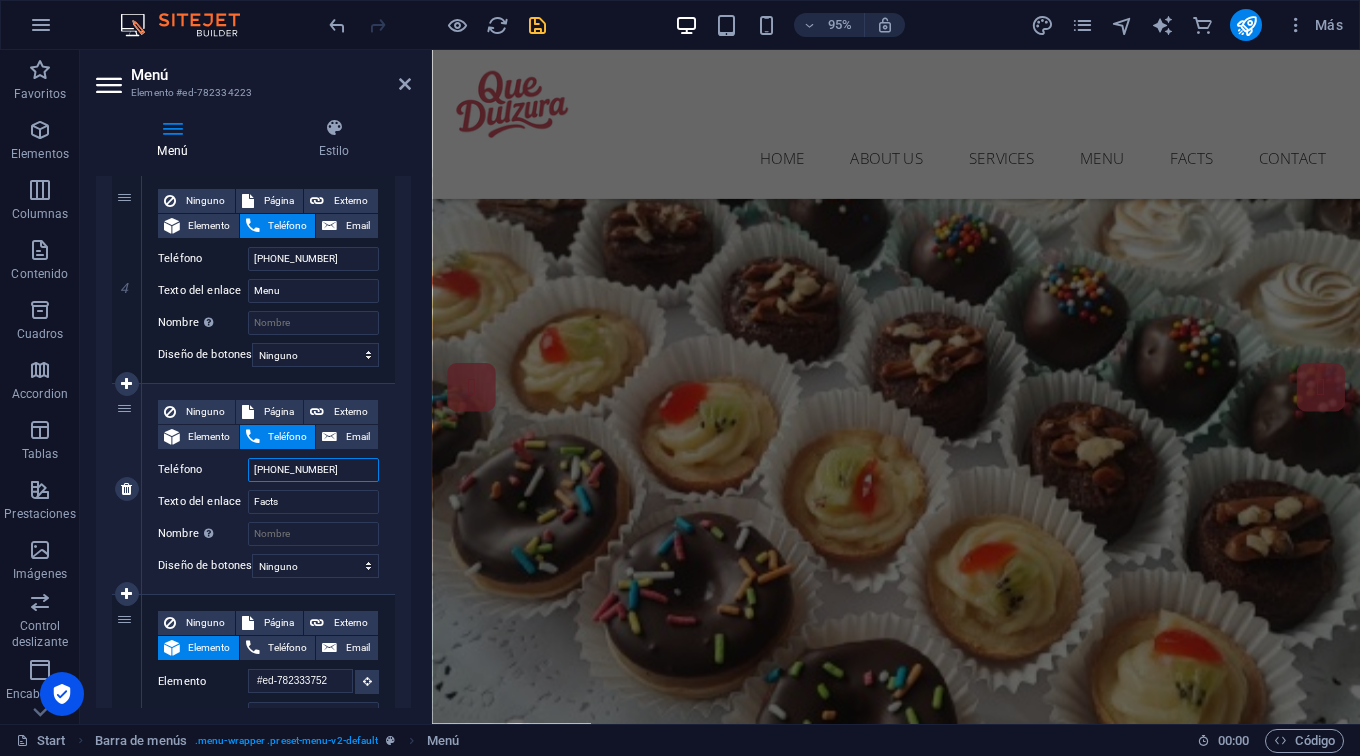 scroll, scrollTop: 843, scrollLeft: 0, axis: vertical 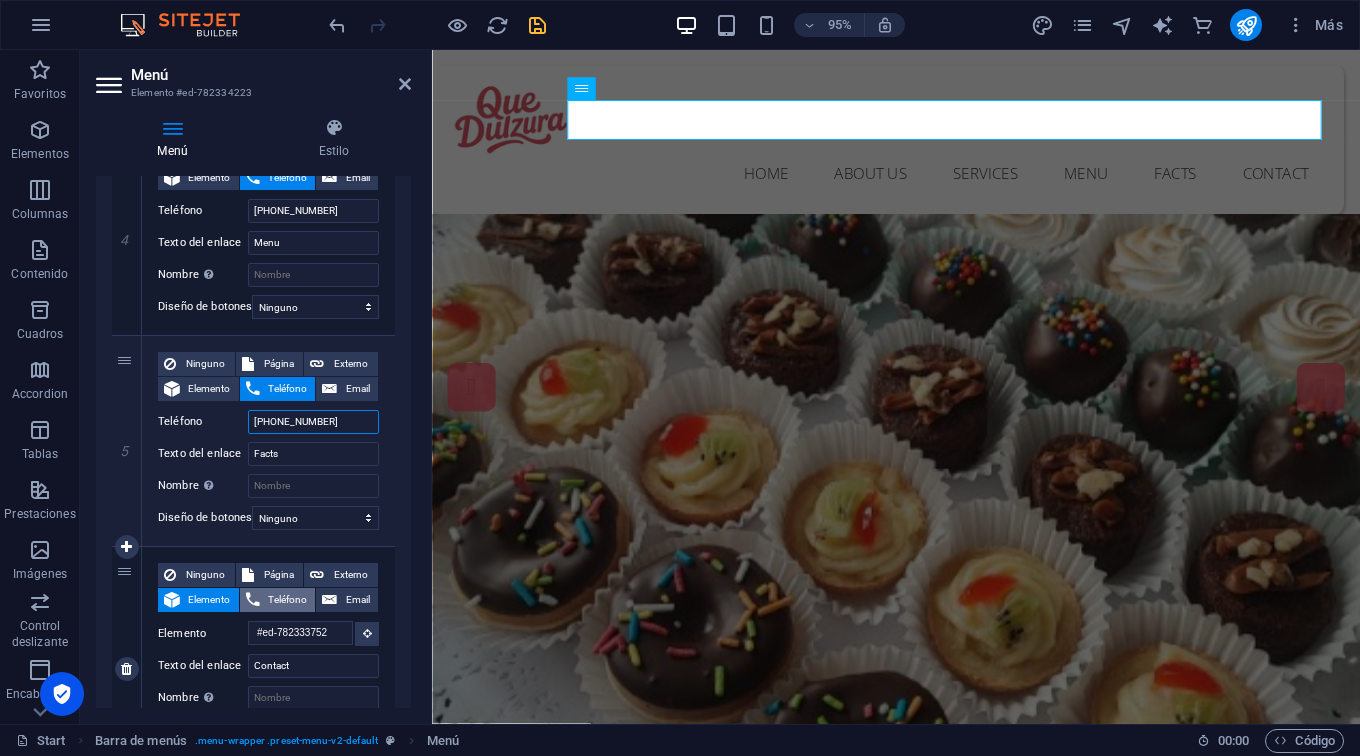 type on "[PHONE_NUMBER]" 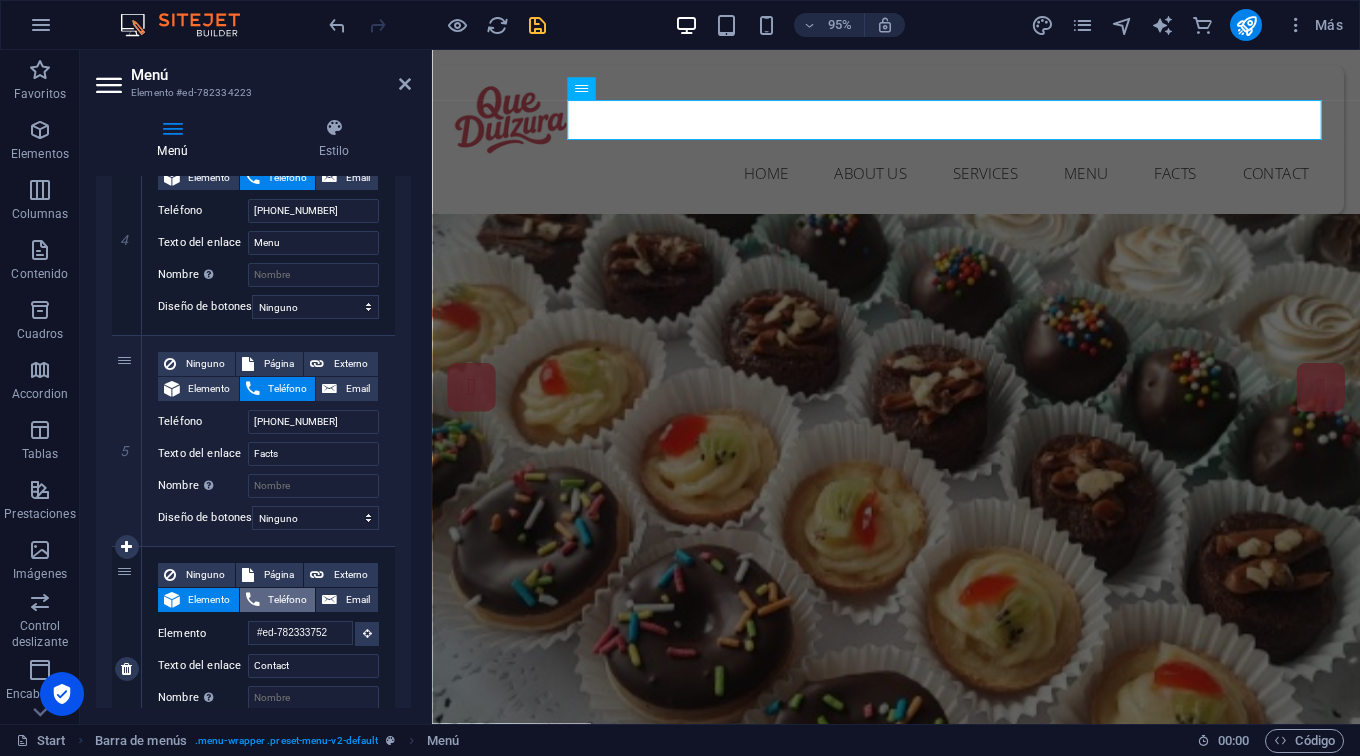 click on "Teléfono" at bounding box center [288, 600] 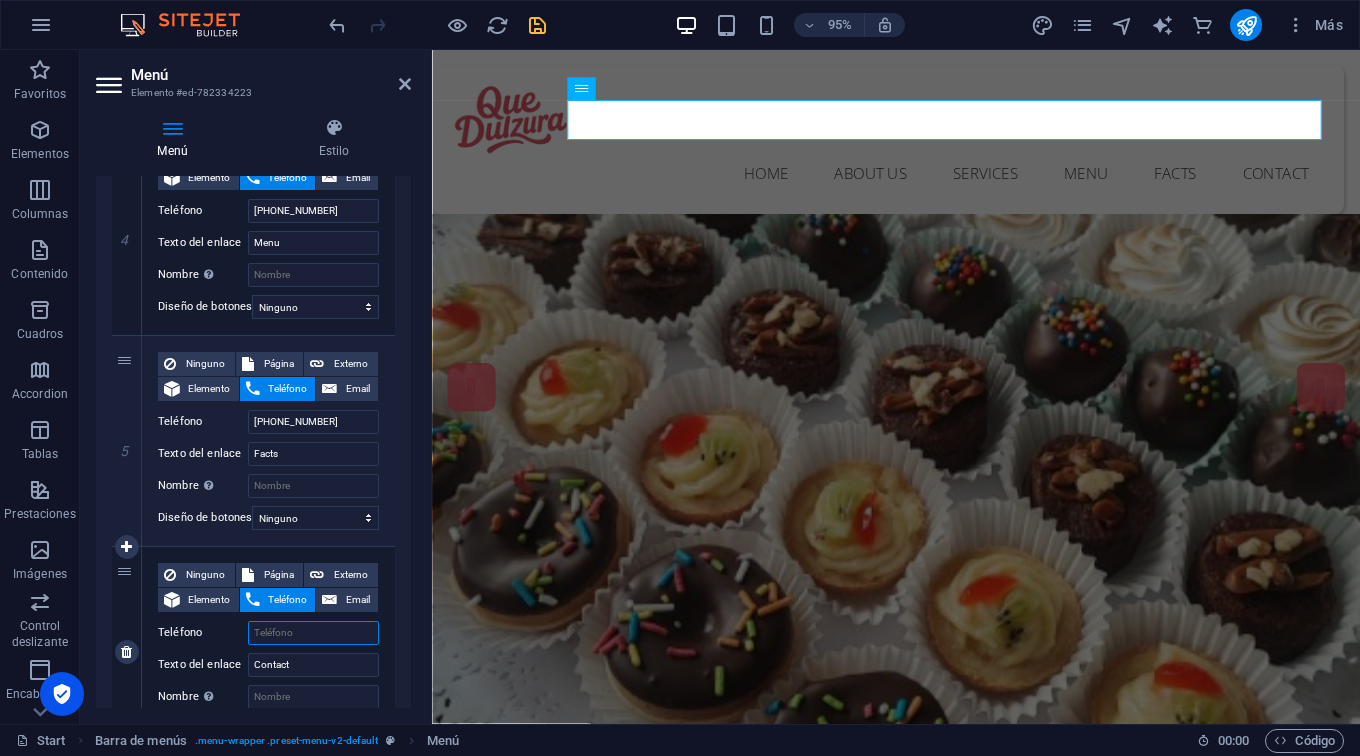 click on "Teléfono" at bounding box center [313, 633] 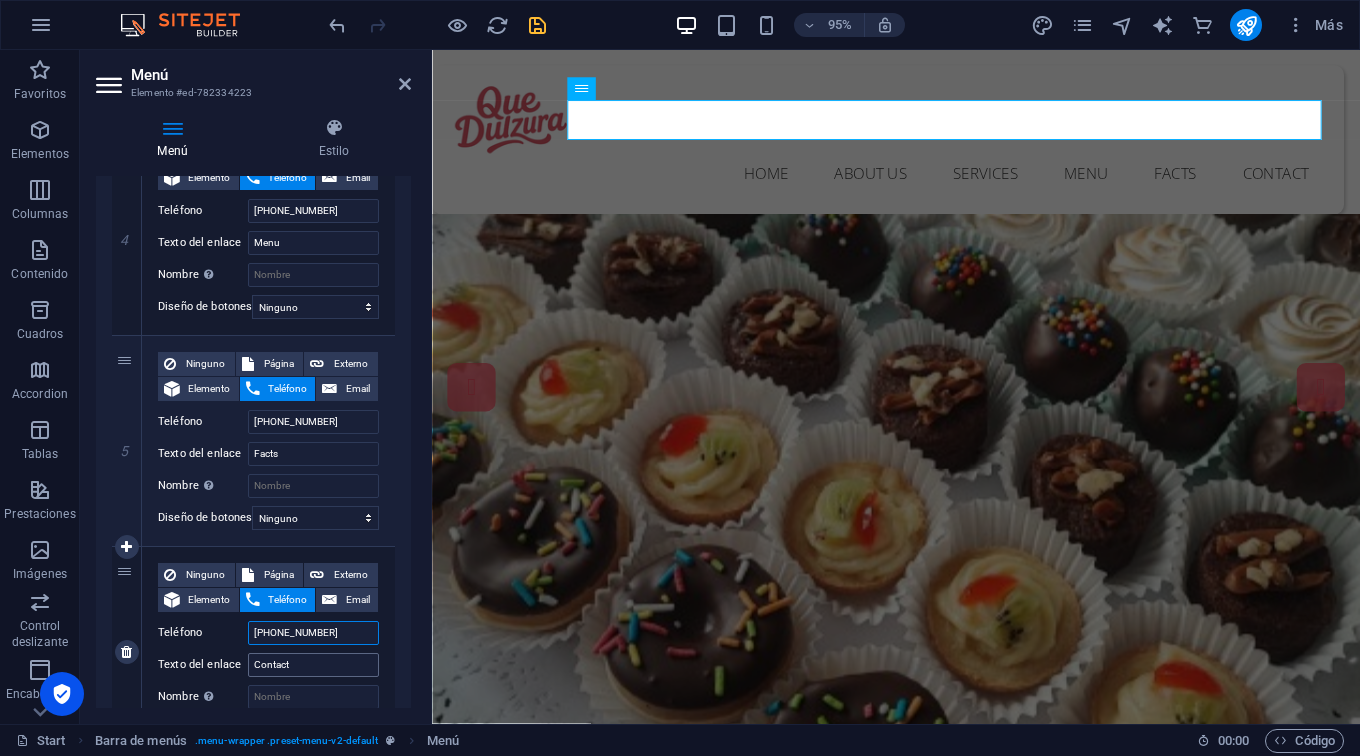 scroll, scrollTop: 1041, scrollLeft: 0, axis: vertical 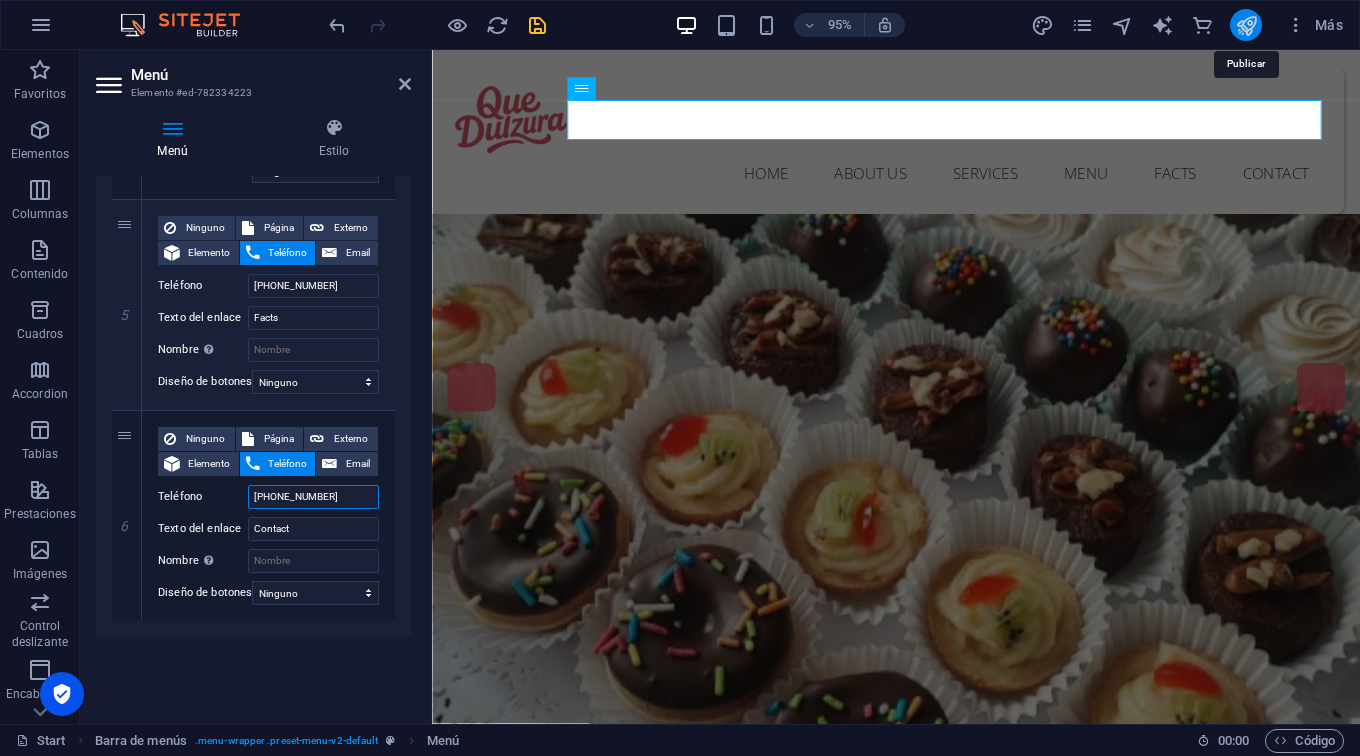 type on "[PHONE_NUMBER]" 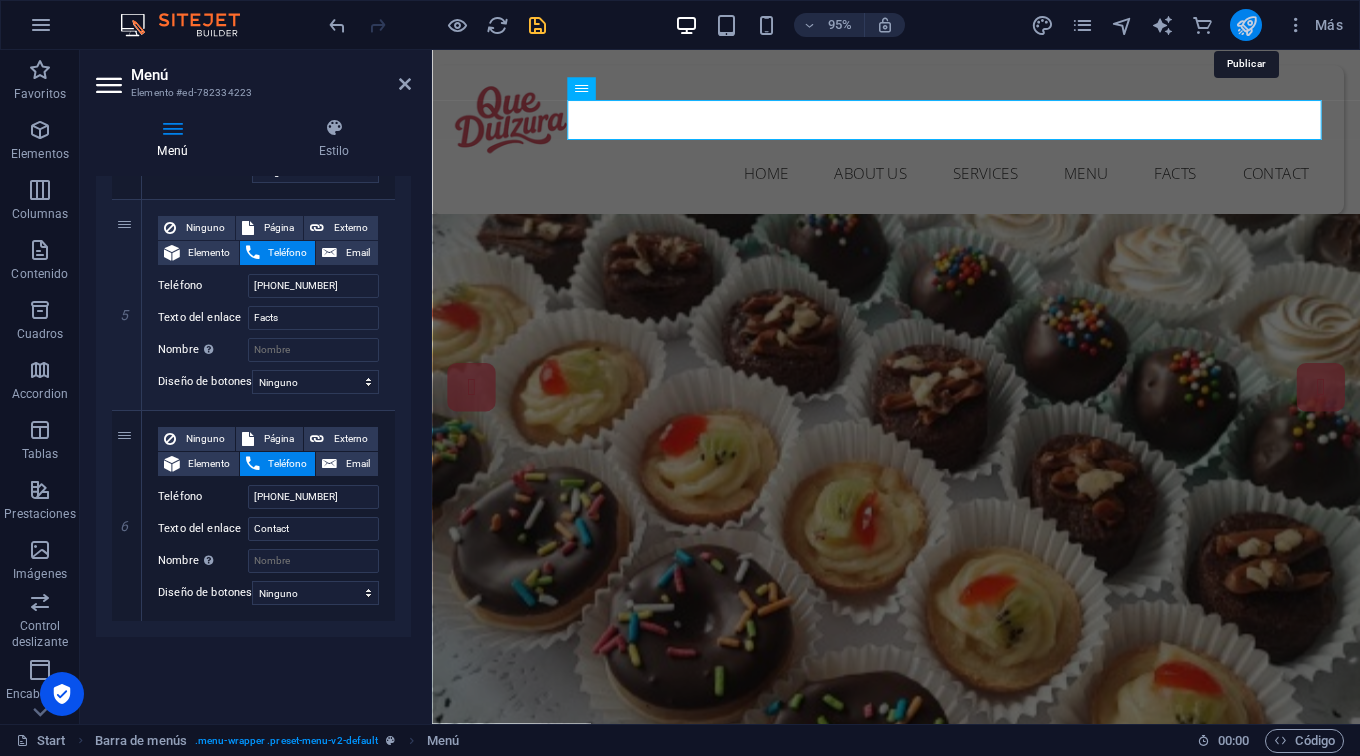 click at bounding box center (1246, 25) 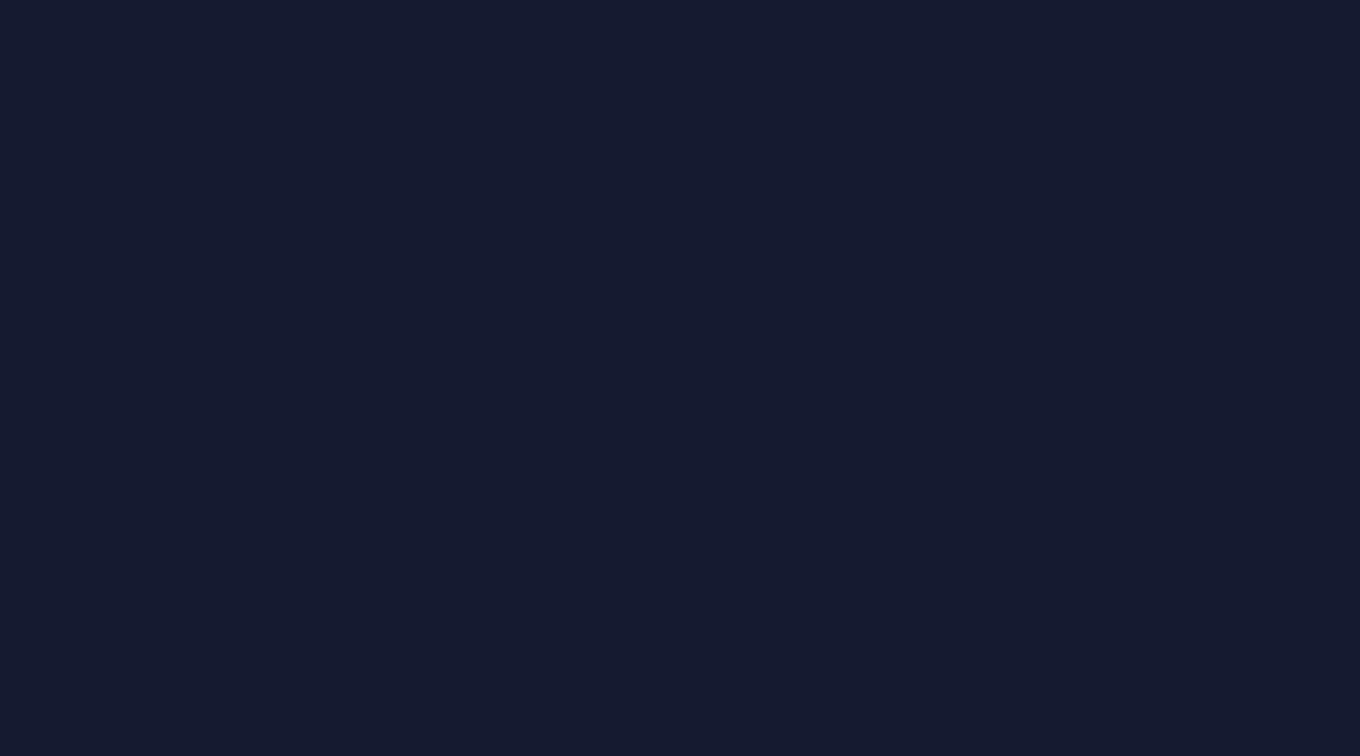 scroll, scrollTop: 0, scrollLeft: 0, axis: both 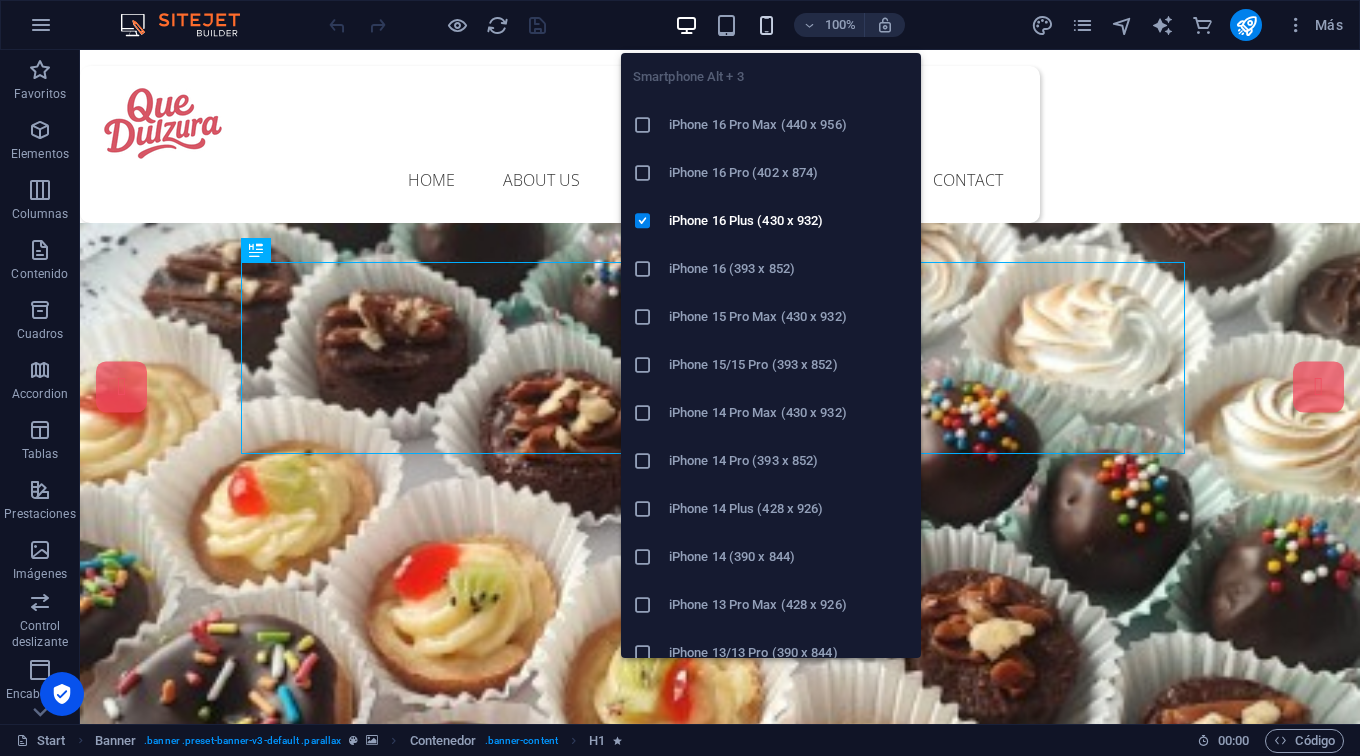 click at bounding box center (766, 25) 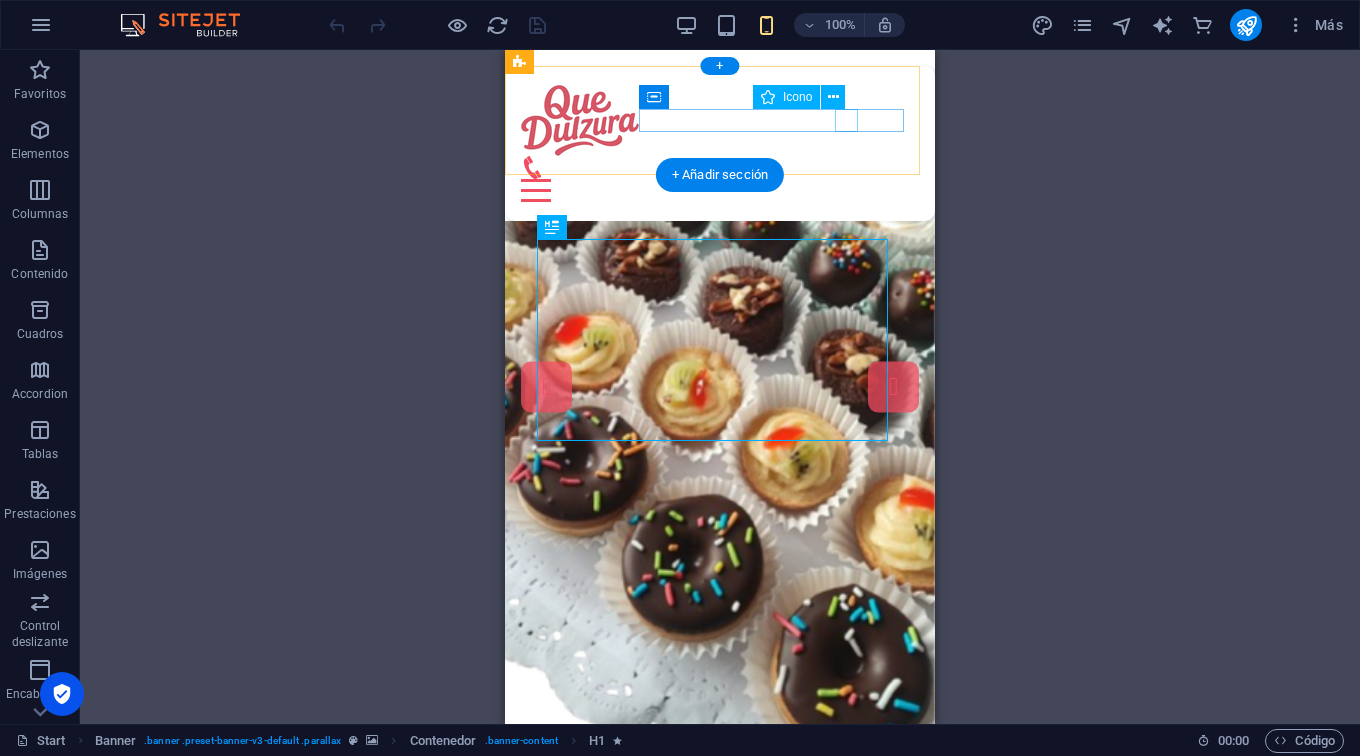 click at bounding box center [712, 167] 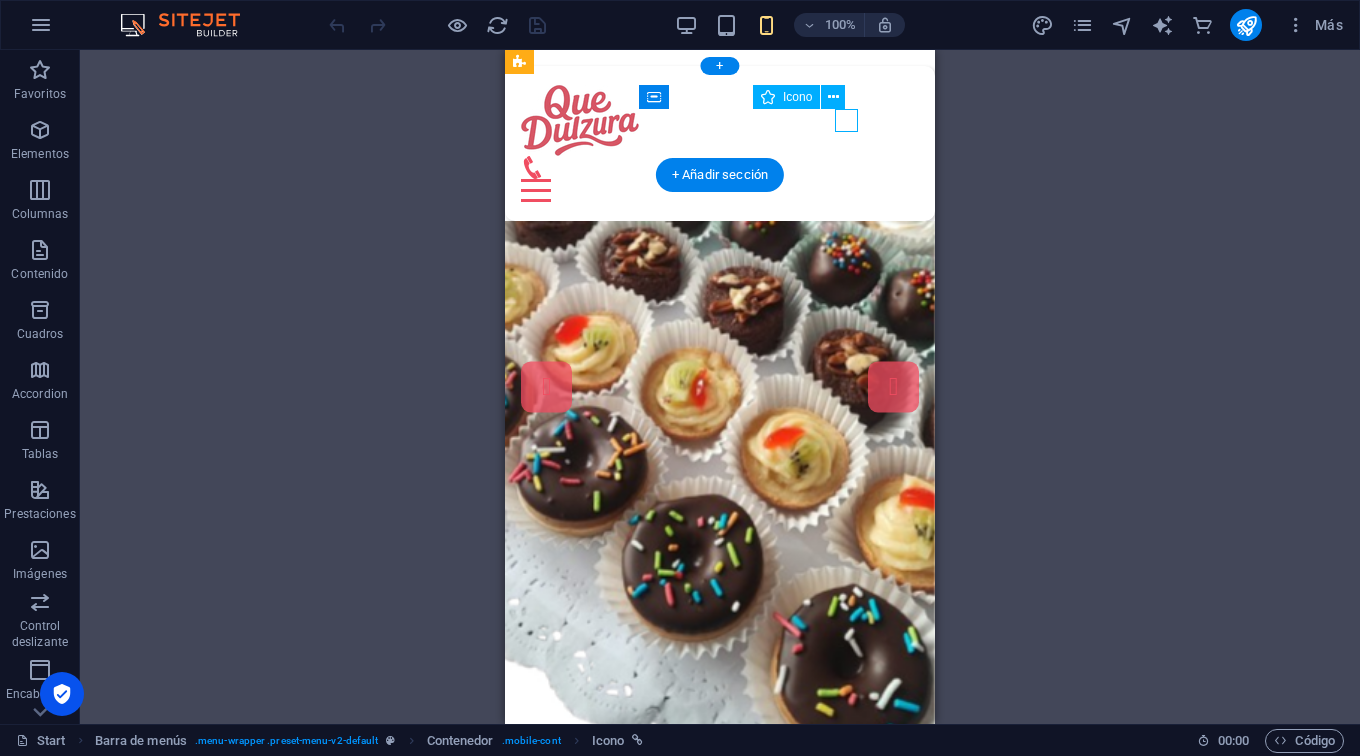 click at bounding box center [712, 167] 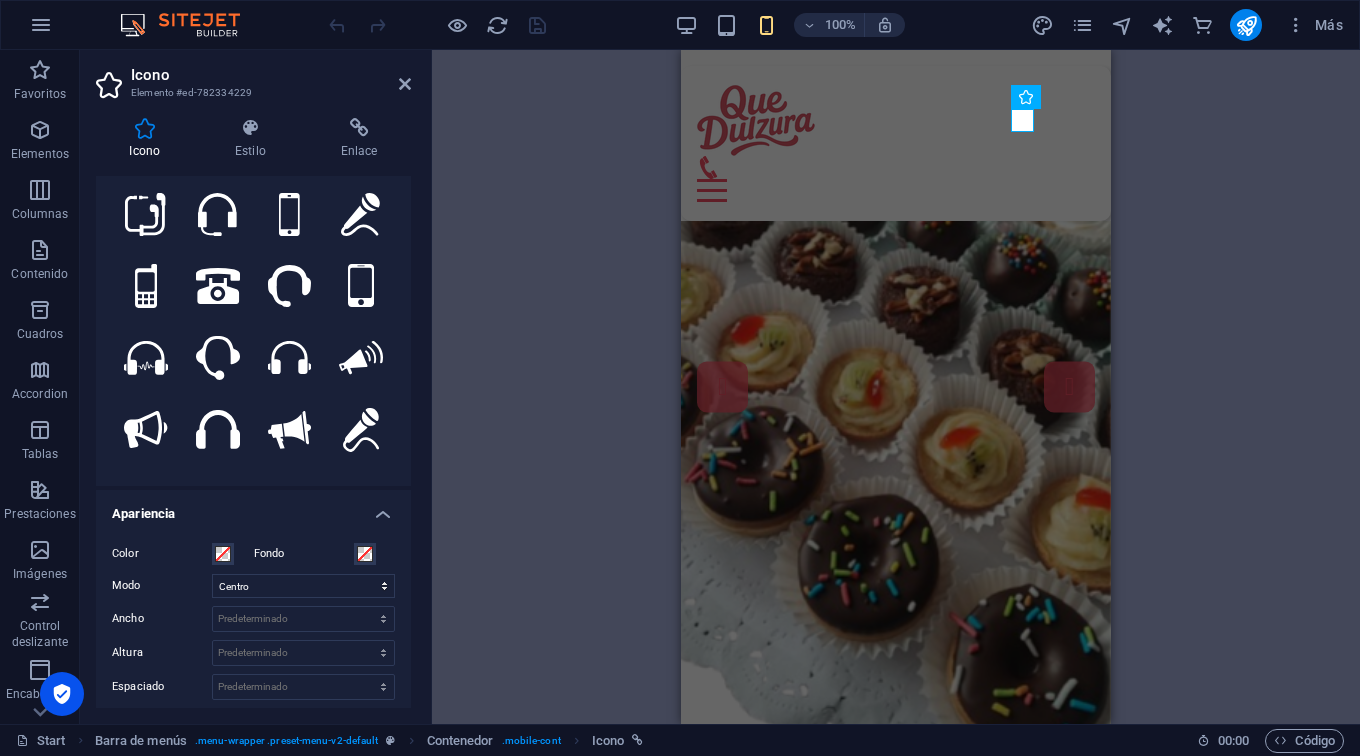 scroll, scrollTop: 0, scrollLeft: 0, axis: both 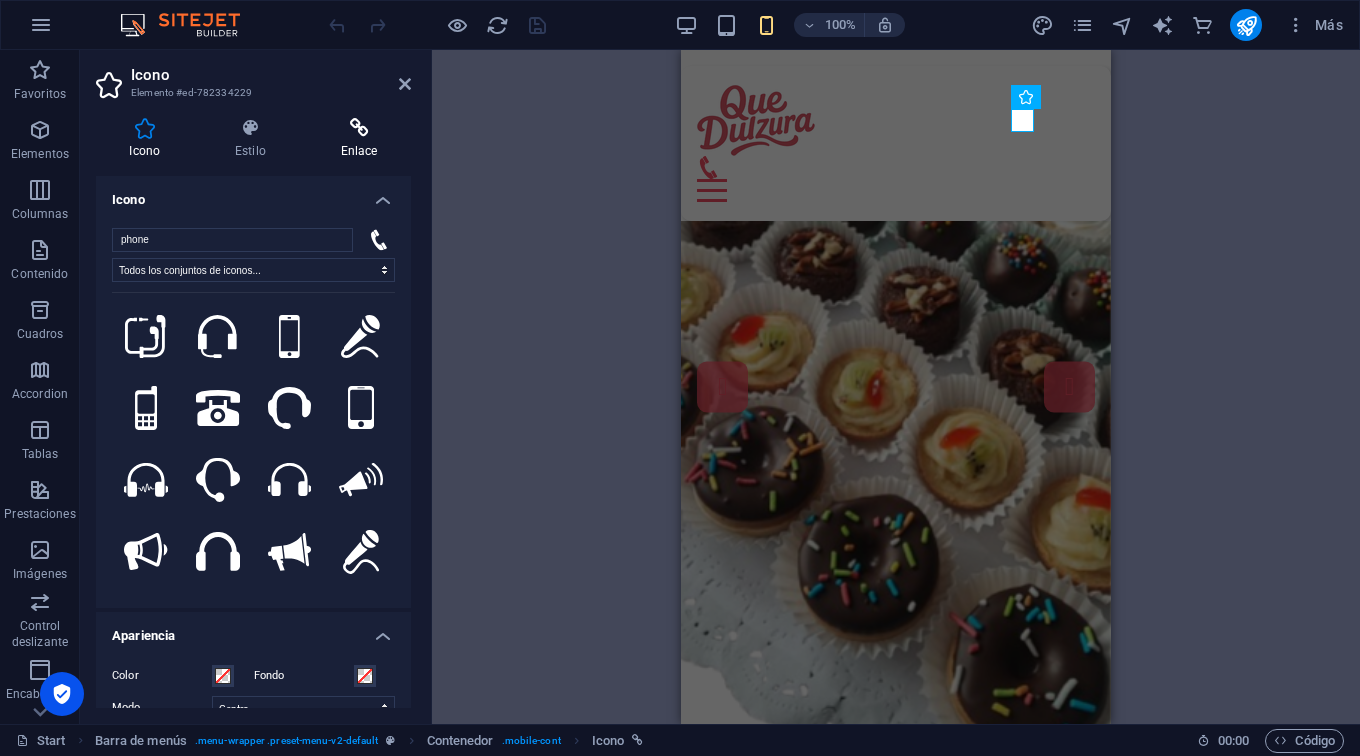 click on "Enlace" at bounding box center [359, 139] 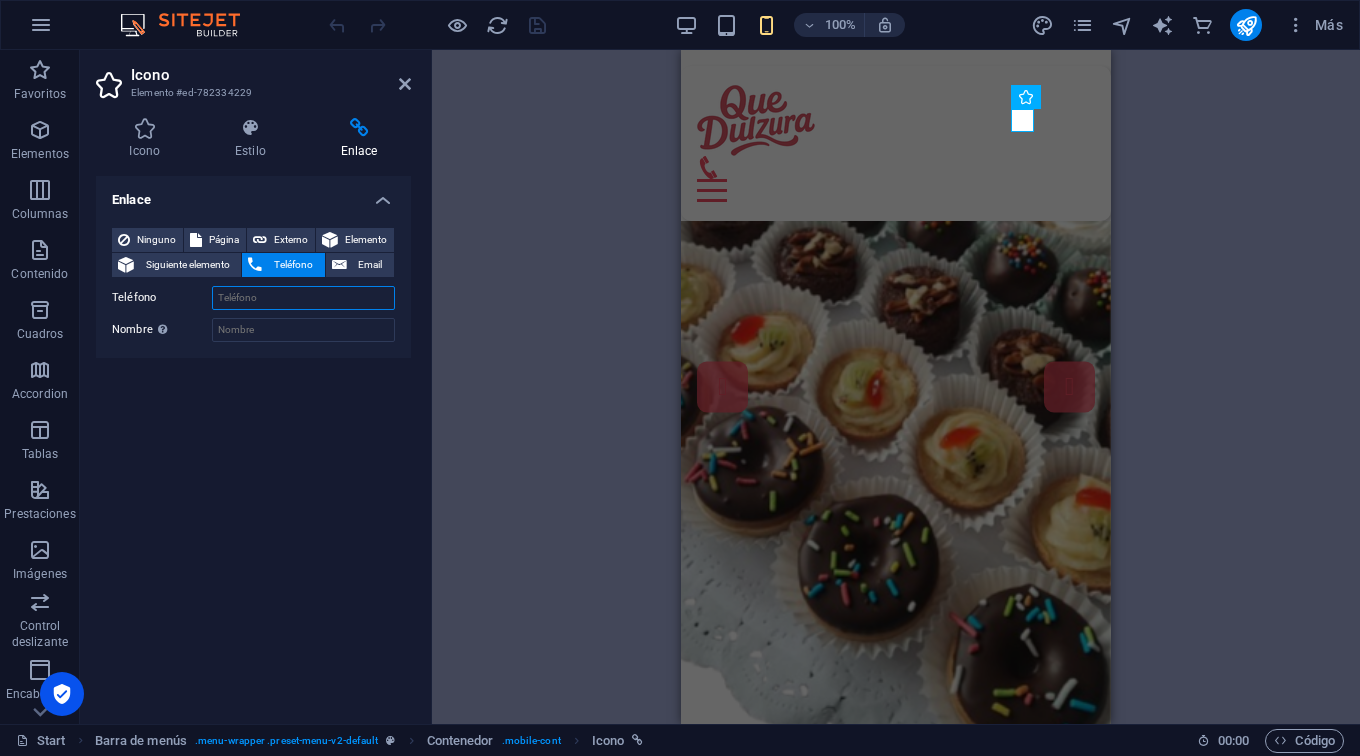 click on "Teléfono" at bounding box center [303, 298] 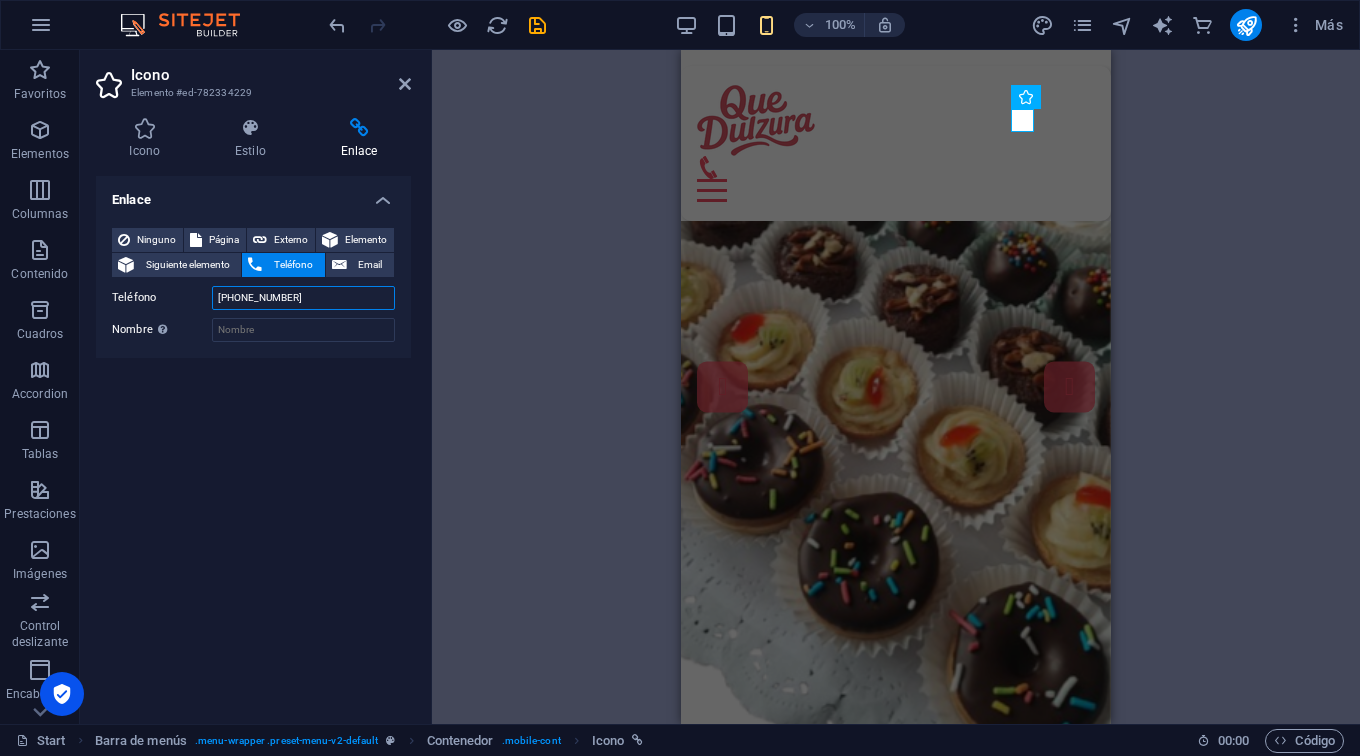 type on "[PHONE_NUMBER]" 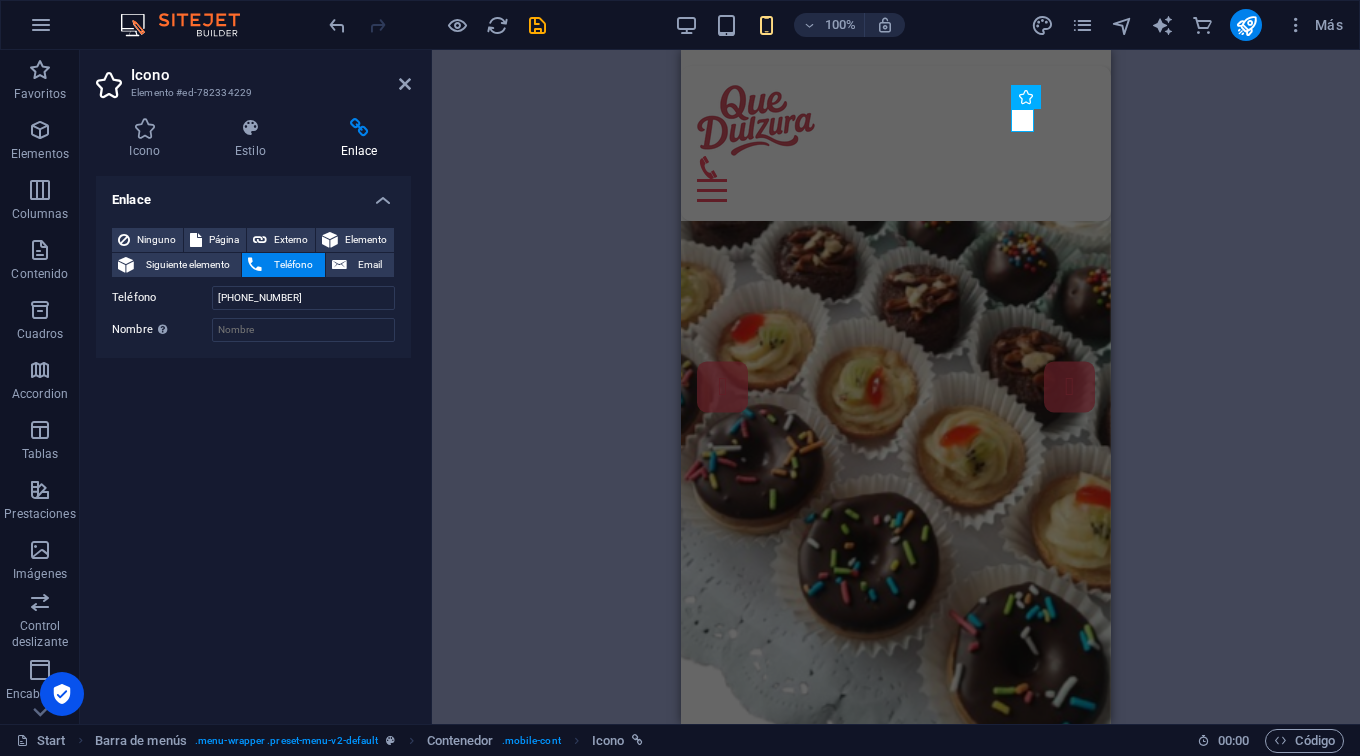 click on "Enlace Ninguno Página Externo Elemento Siguiente elemento Teléfono Email Página Start Subpage Legal Notice Privacy Elemento
URL Teléfono [PHONE_NUMBER] Email Destino del enlace Nueva pestaña Misma pestaña Superposición Nombre Una descripción adicional del enlace no debería ser igual al texto del enlace. El título suele mostrarse como un texto de información cuando se mueve el ratón por encima del elemento. Déjalo en blanco en caso de dudas. Relación Define la  relación de este enlace con el destino del enlace . Por ejemplo, el valor "nofollow" indica a los buscadores que no sigan al enlace. Puede dejarse vacío. alternativo autor marcador externo ayuda licencia siguiente nofollow noreferrer noopener ant buscar etiqueta" at bounding box center (253, 442) 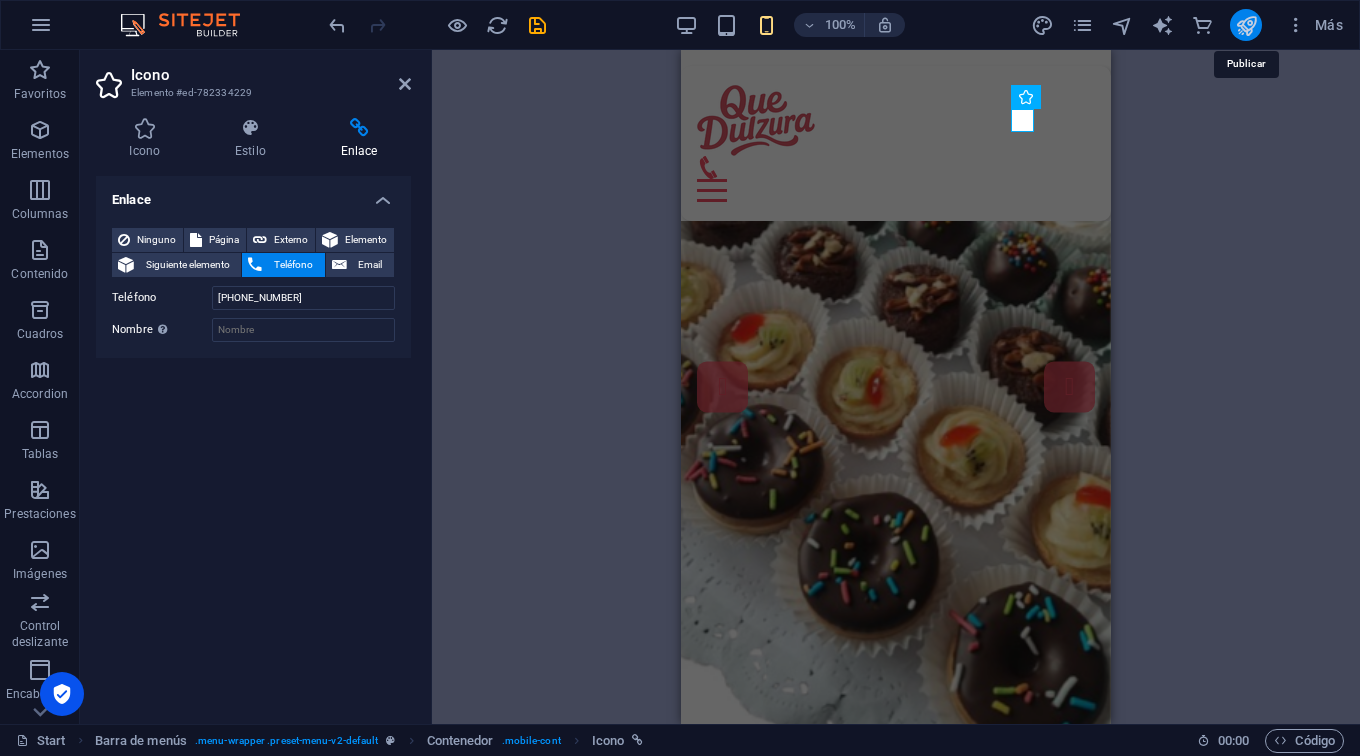 click at bounding box center (1246, 25) 